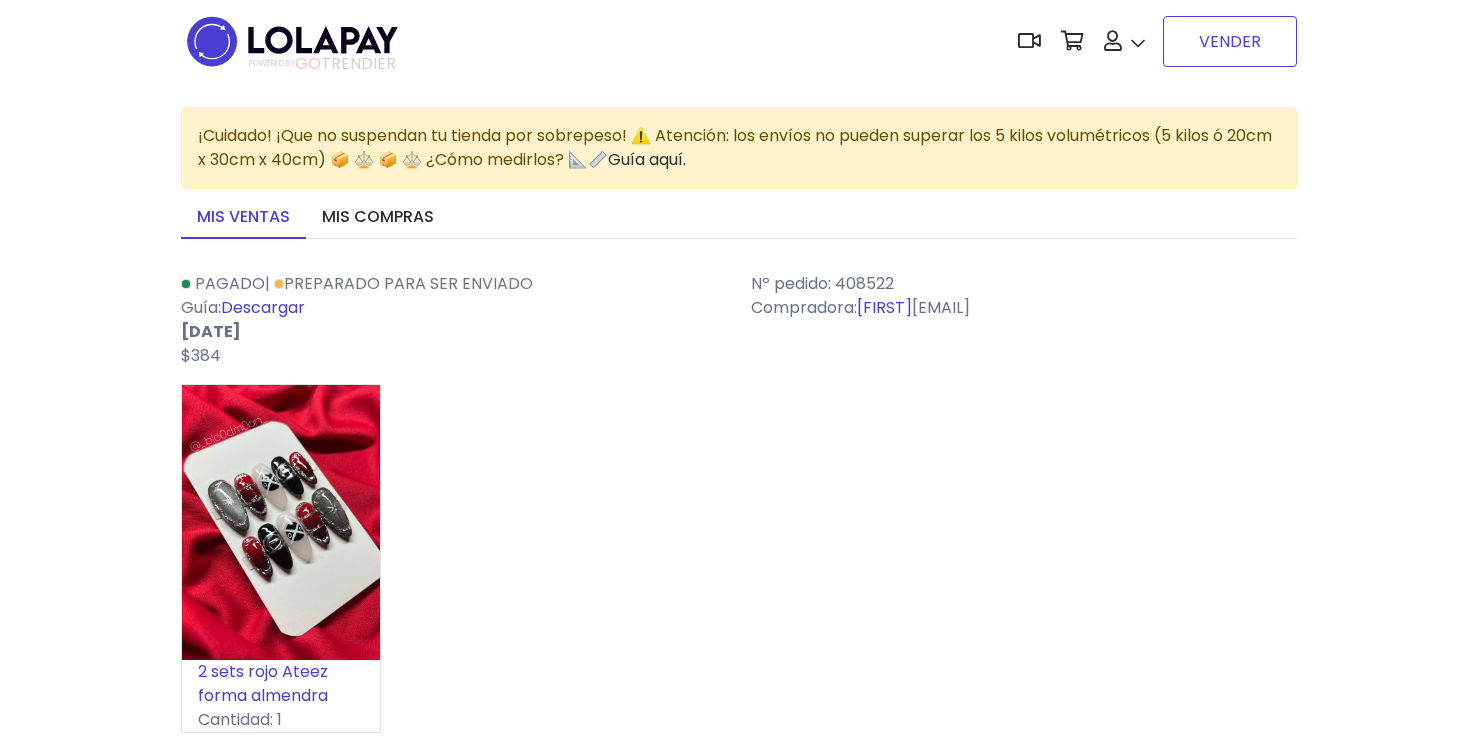 scroll, scrollTop: 0, scrollLeft: 0, axis: both 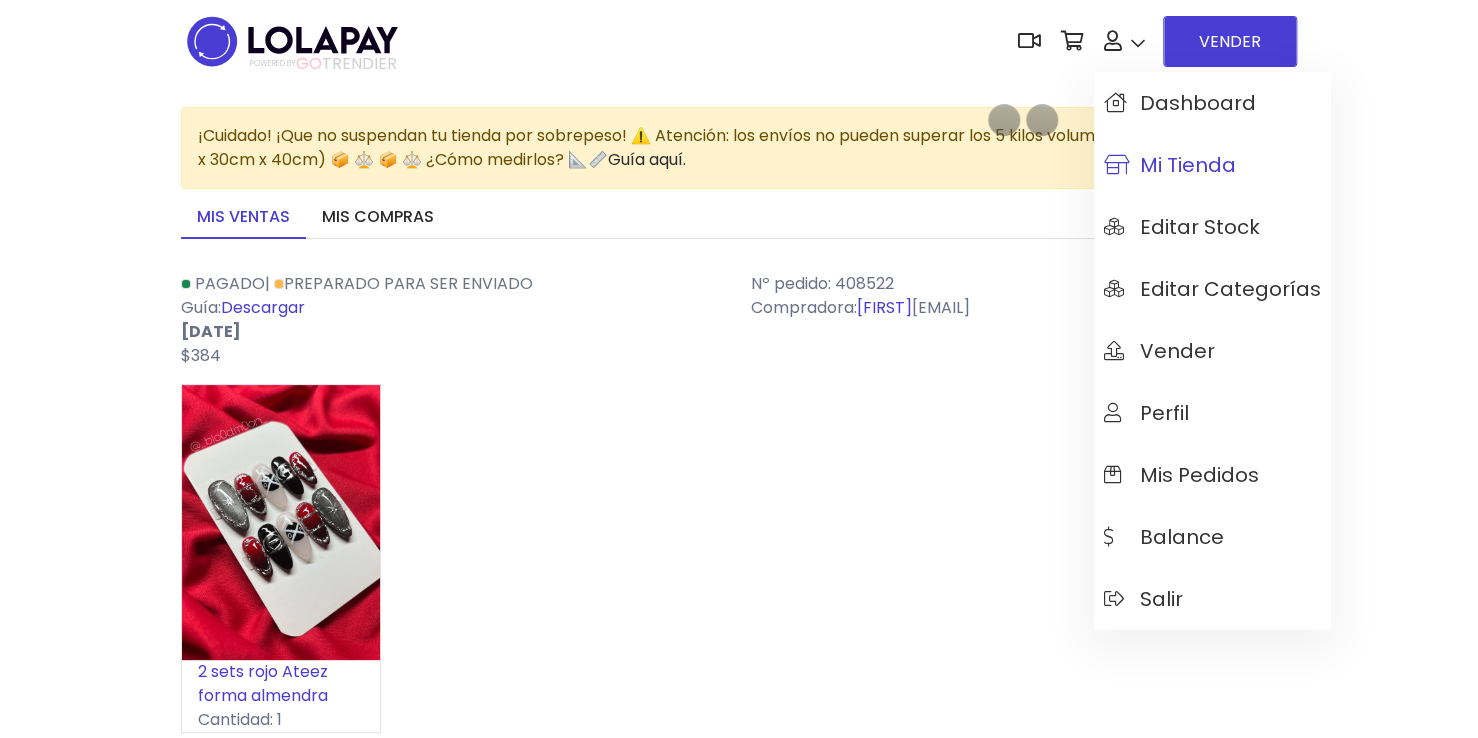 click on "Mi tienda" at bounding box center (1170, 165) 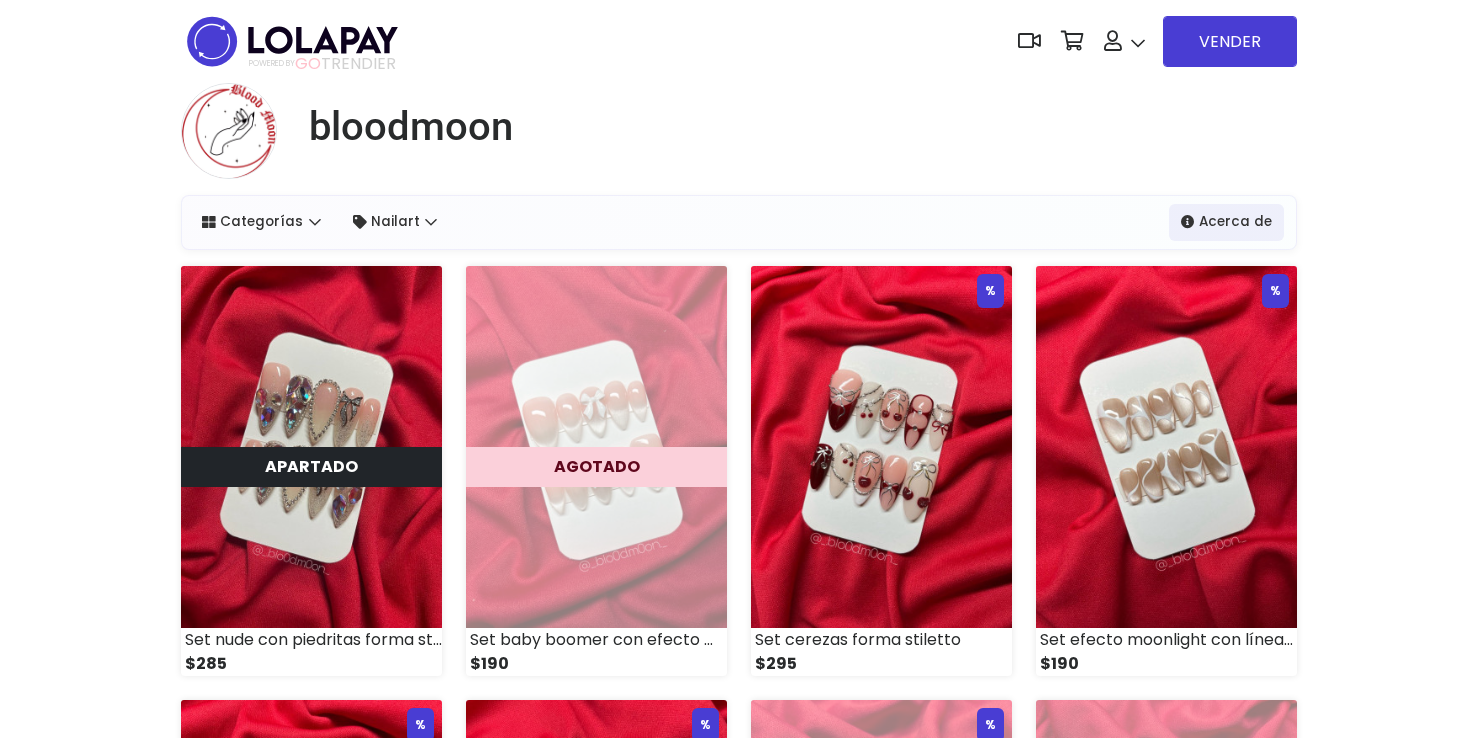 scroll, scrollTop: 0, scrollLeft: 0, axis: both 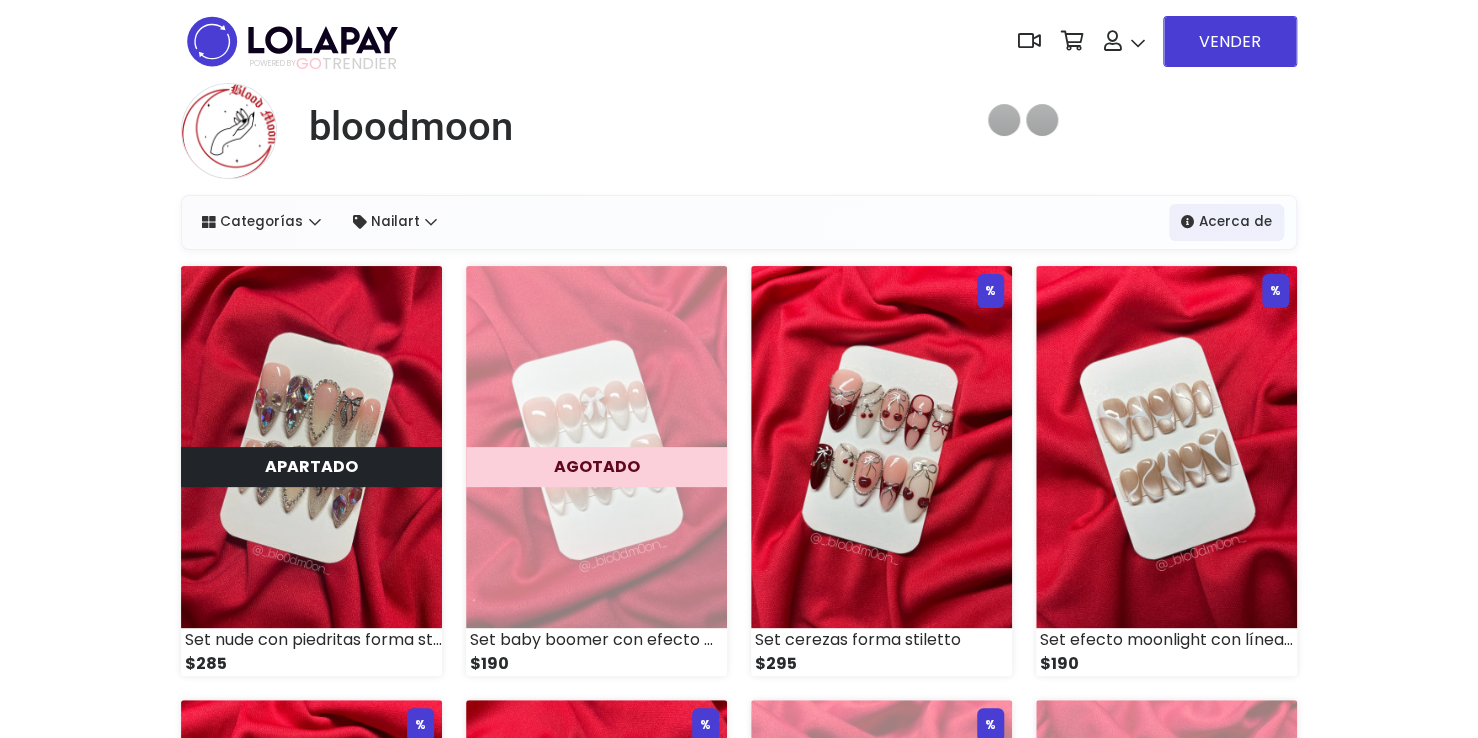 click on "bloodmoon
Categorías
Ver Todos
Nailart
Ver Todo" at bounding box center [739, 849] 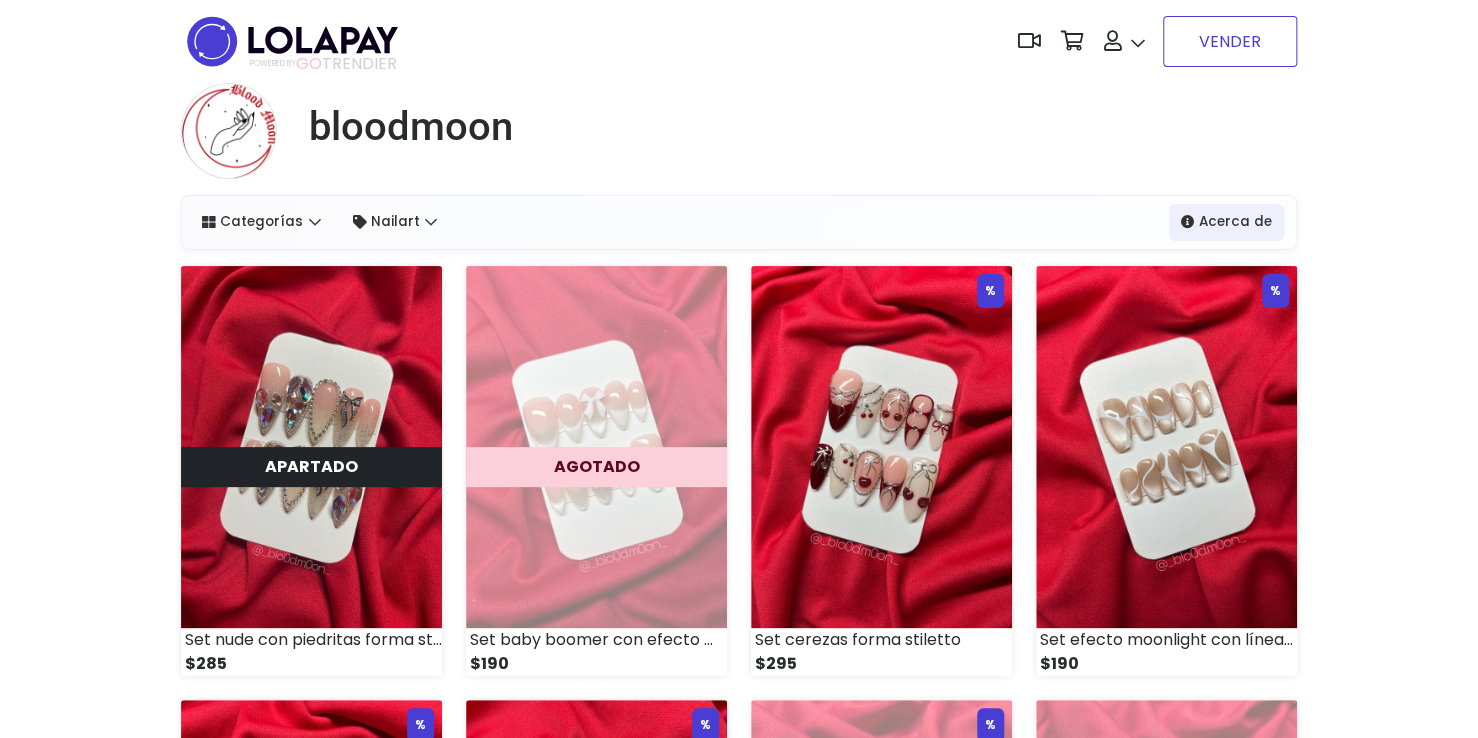 click on "VENDER" at bounding box center [1230, 41] 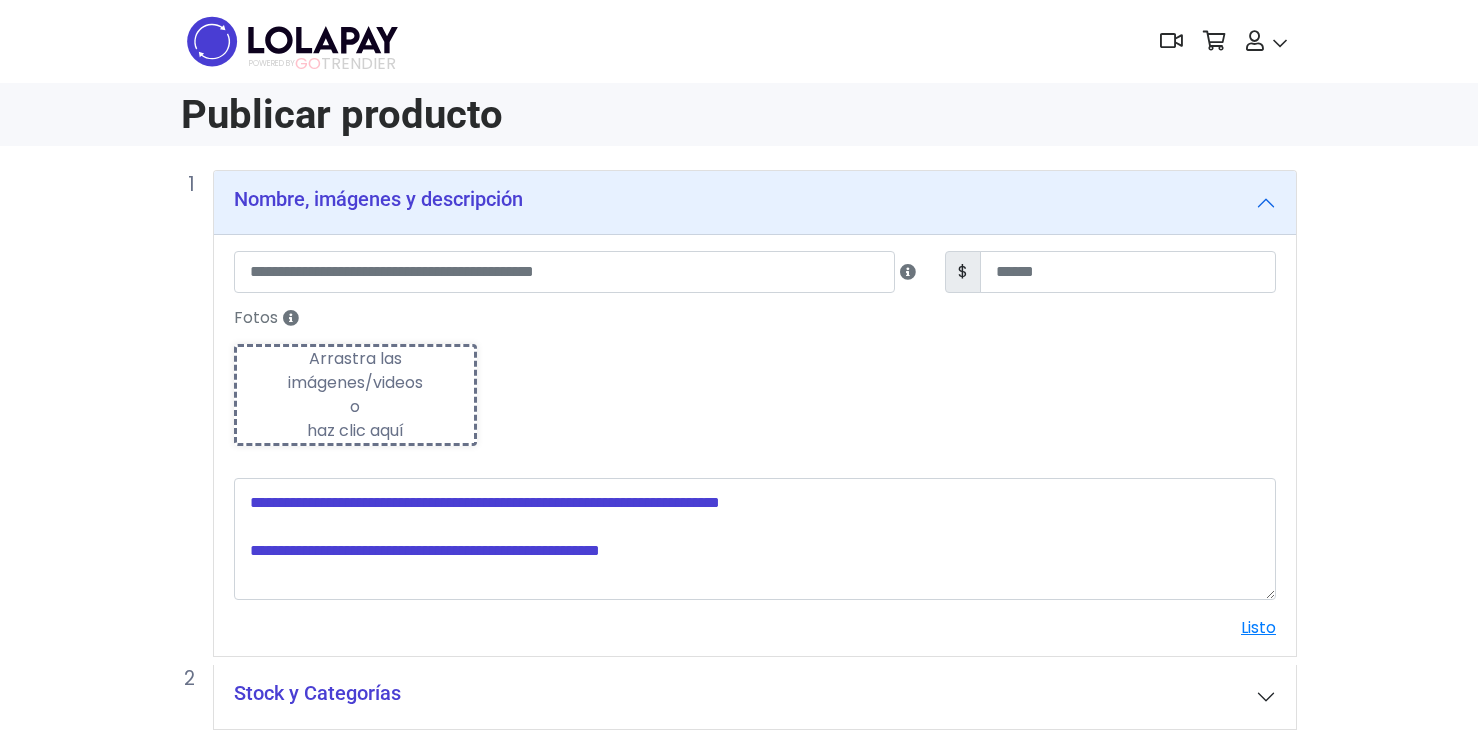 scroll, scrollTop: 0, scrollLeft: 0, axis: both 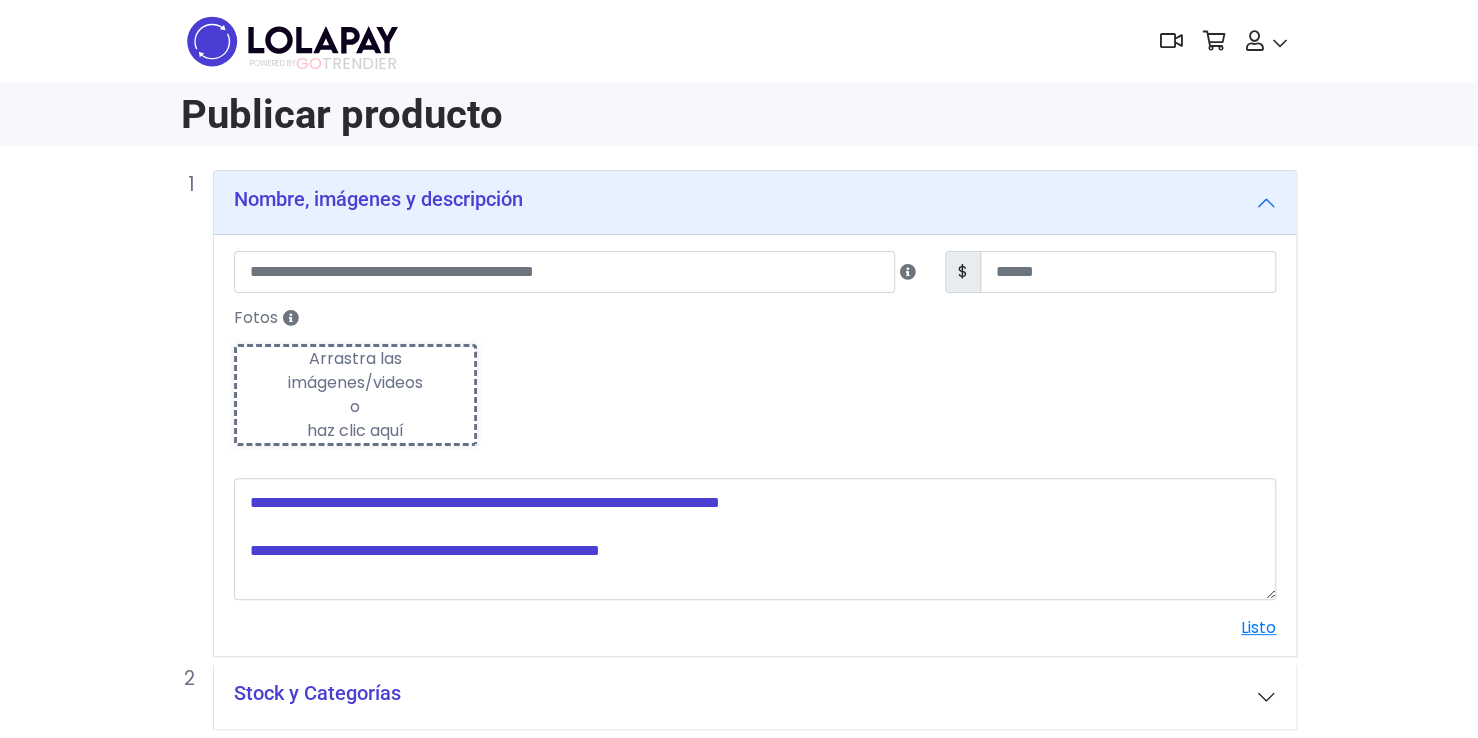 click on "Nombre, imágenes y descripción
$
Fotos
Subiendo
Arrastra las
imágenes/videos
o
haz clic aquí" at bounding box center (739, 532) 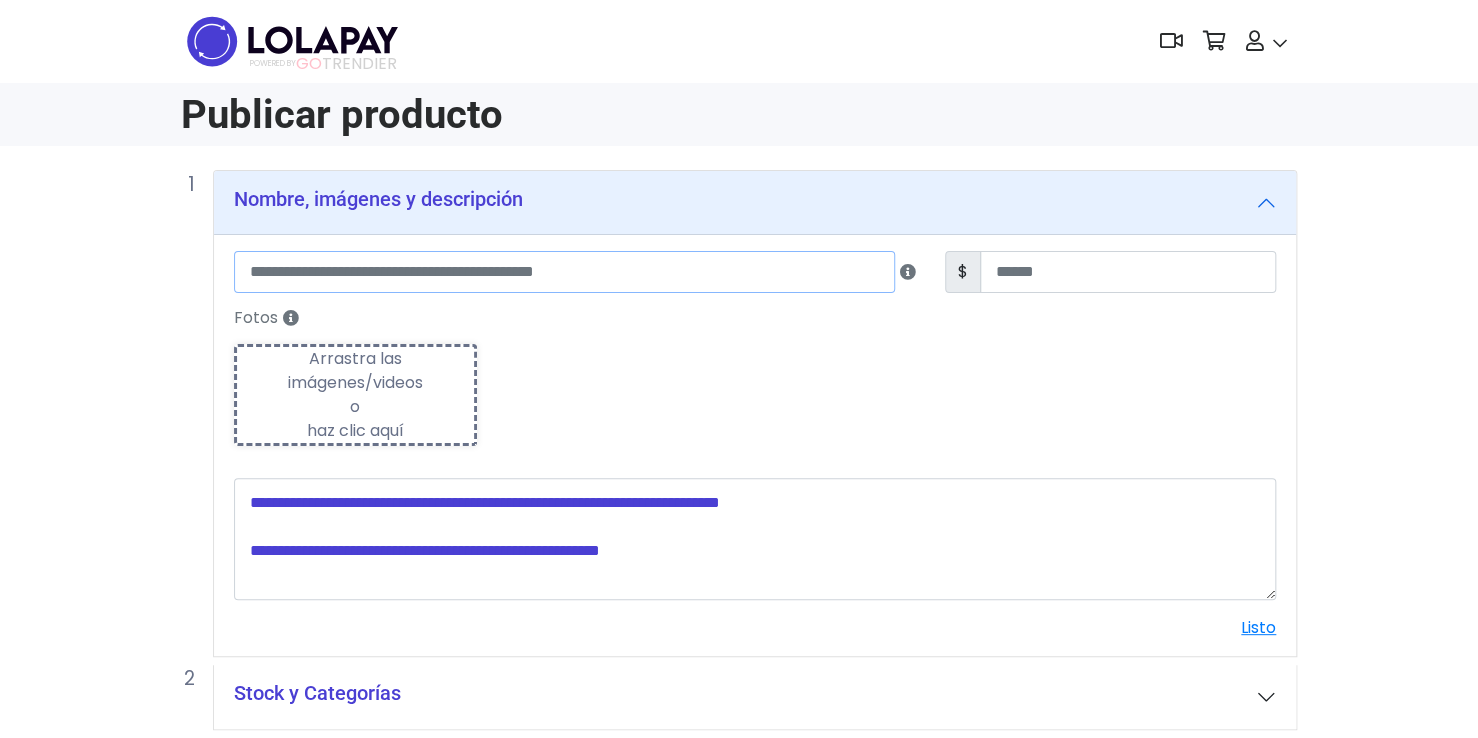 click at bounding box center (564, 272) 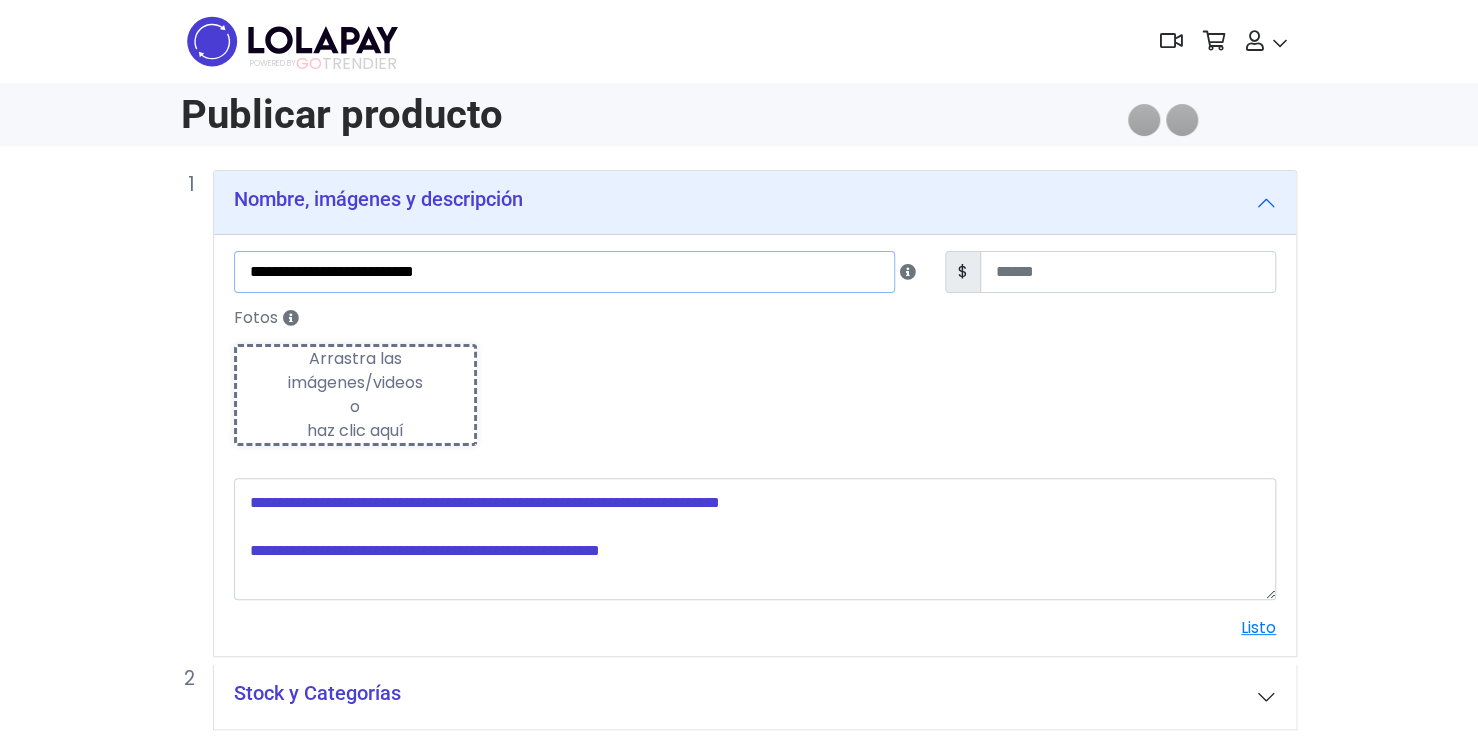 type on "**********" 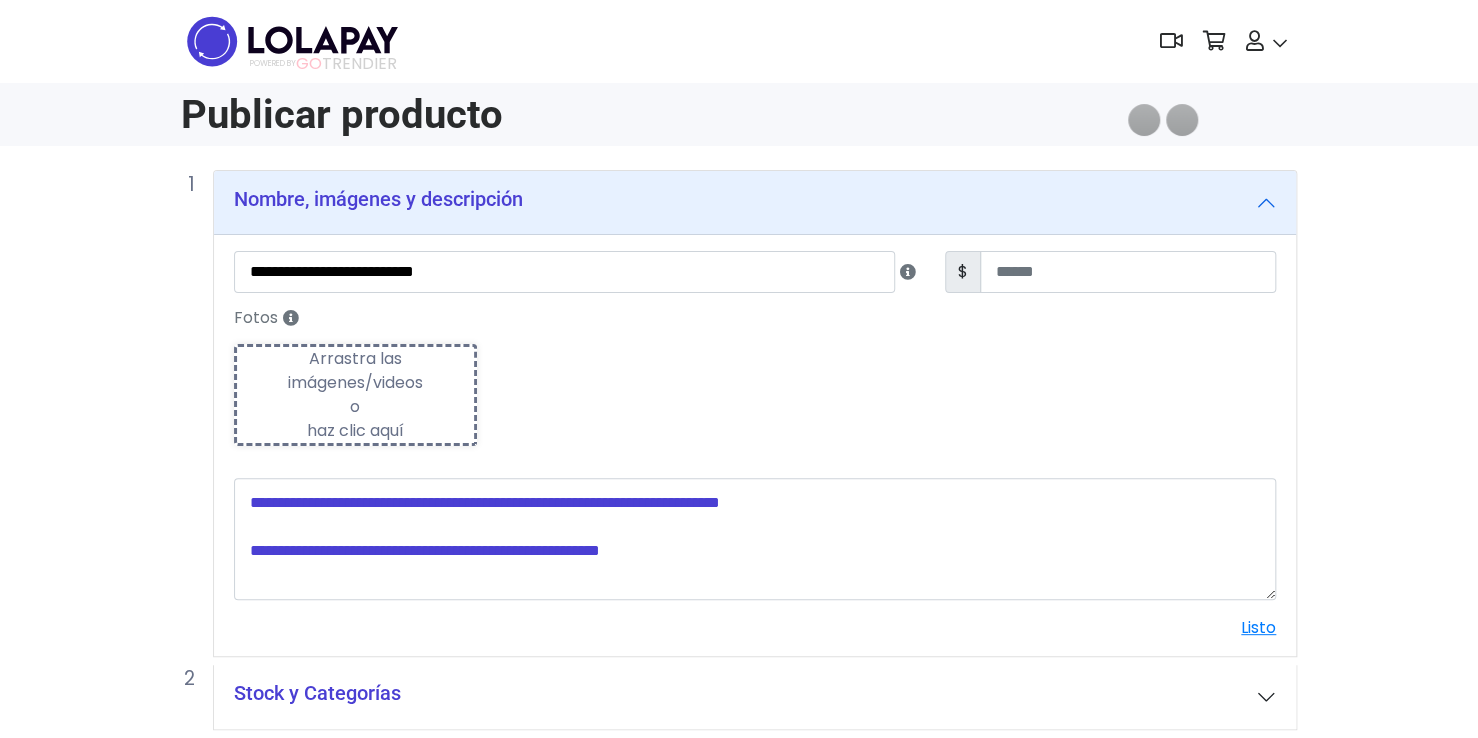 click on "Arrastra las
imágenes/videos
o
haz clic aquí" at bounding box center (355, 395) 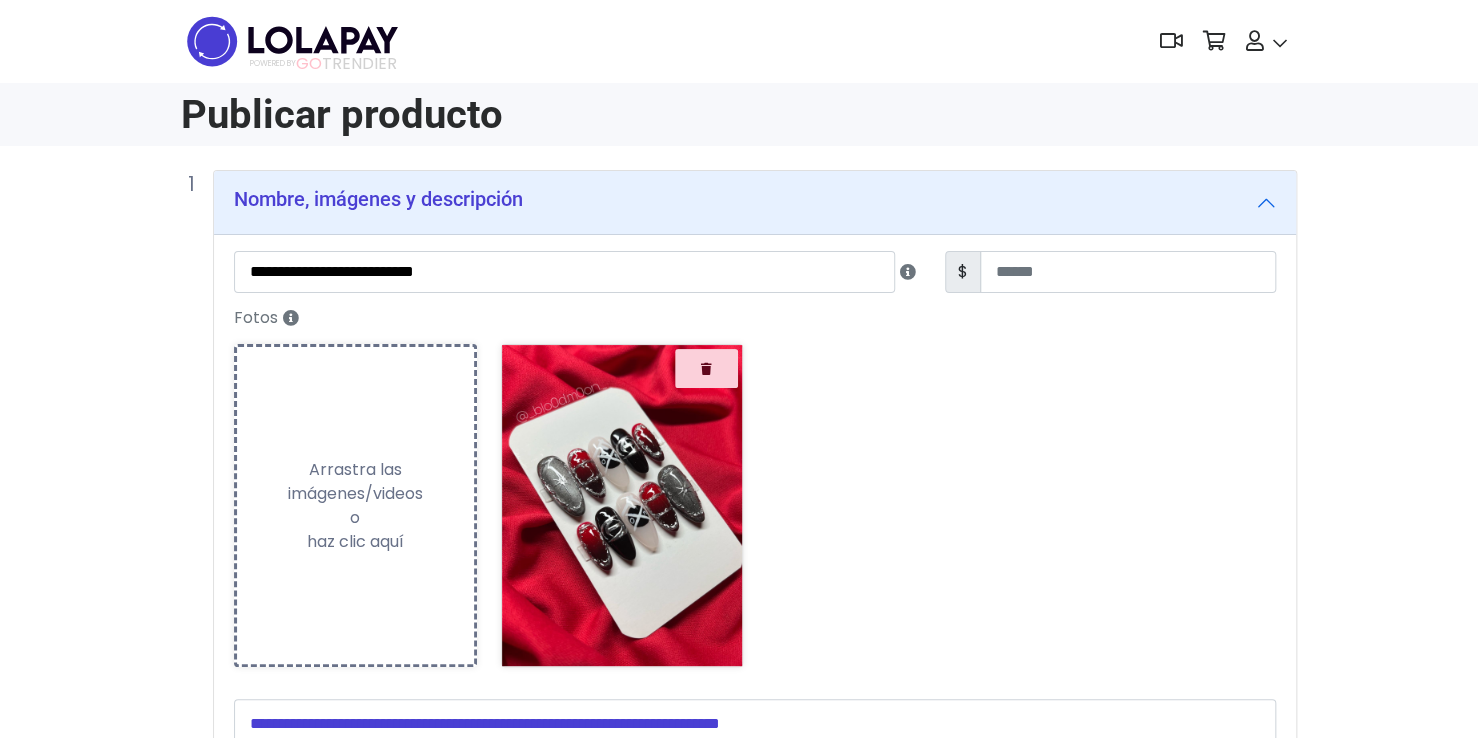 click on "Arrastra las
imágenes/videos
o
haz clic aquí" at bounding box center [355, 506] 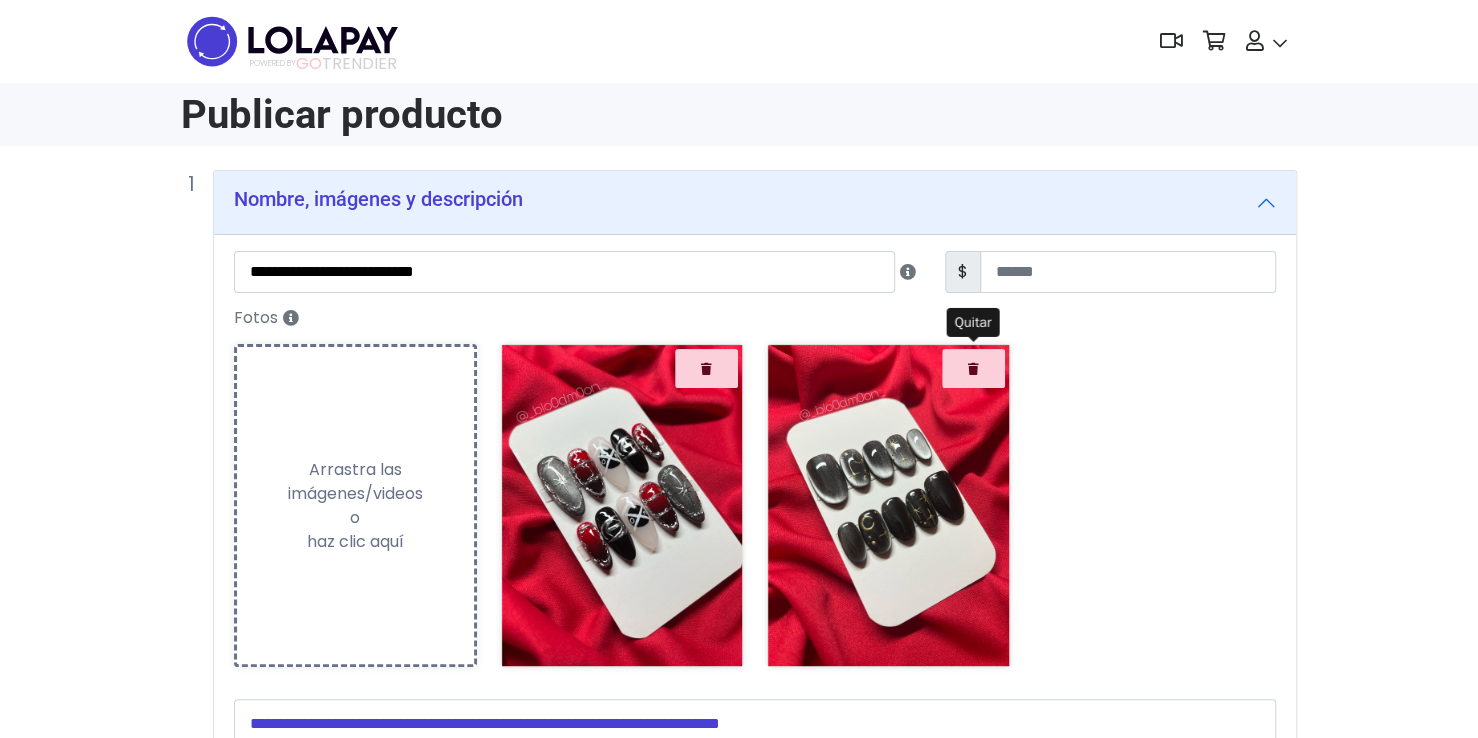 click at bounding box center [973, 368] 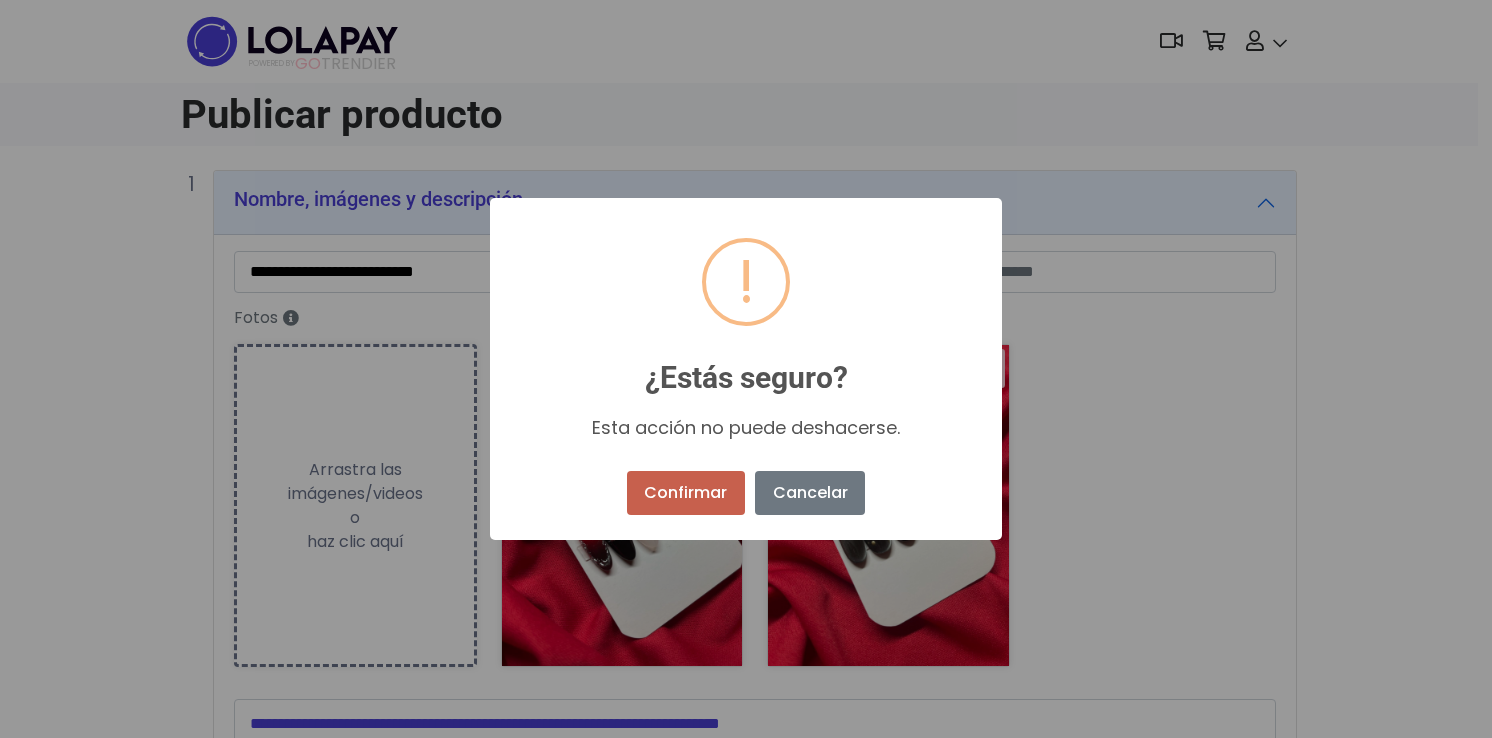 click on "Confirmar" at bounding box center (686, 493) 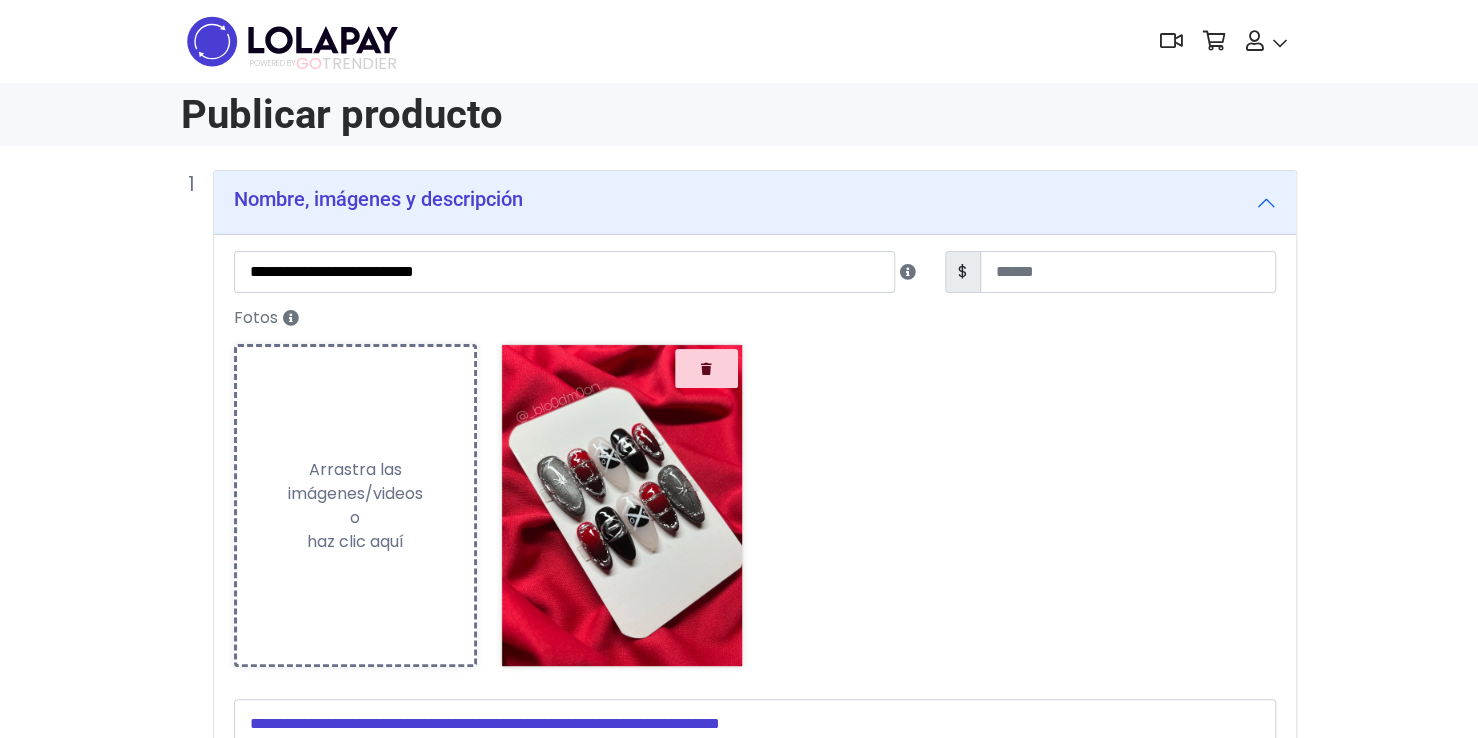 click on "Arrastra las
imágenes/videos
o
haz clic aquí" at bounding box center (355, 506) 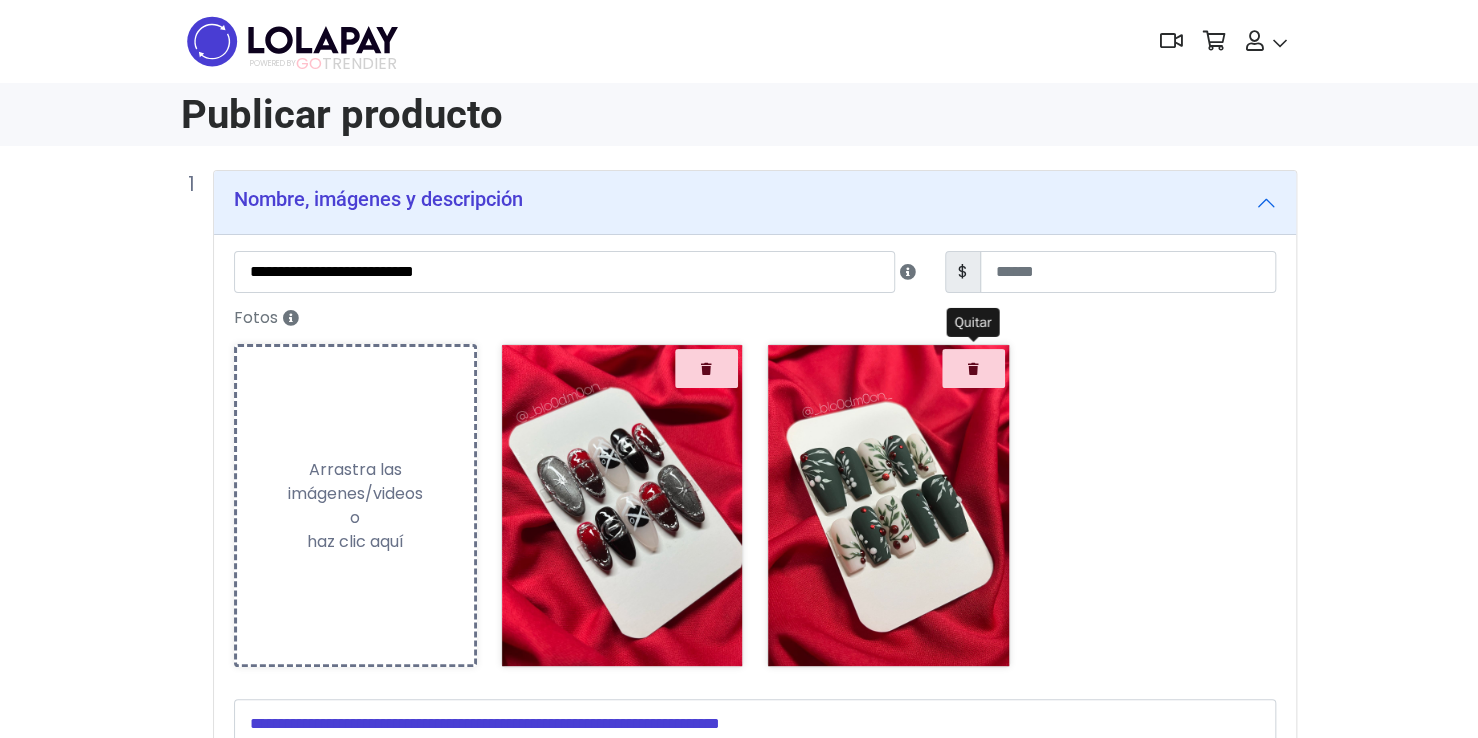 click at bounding box center [973, 368] 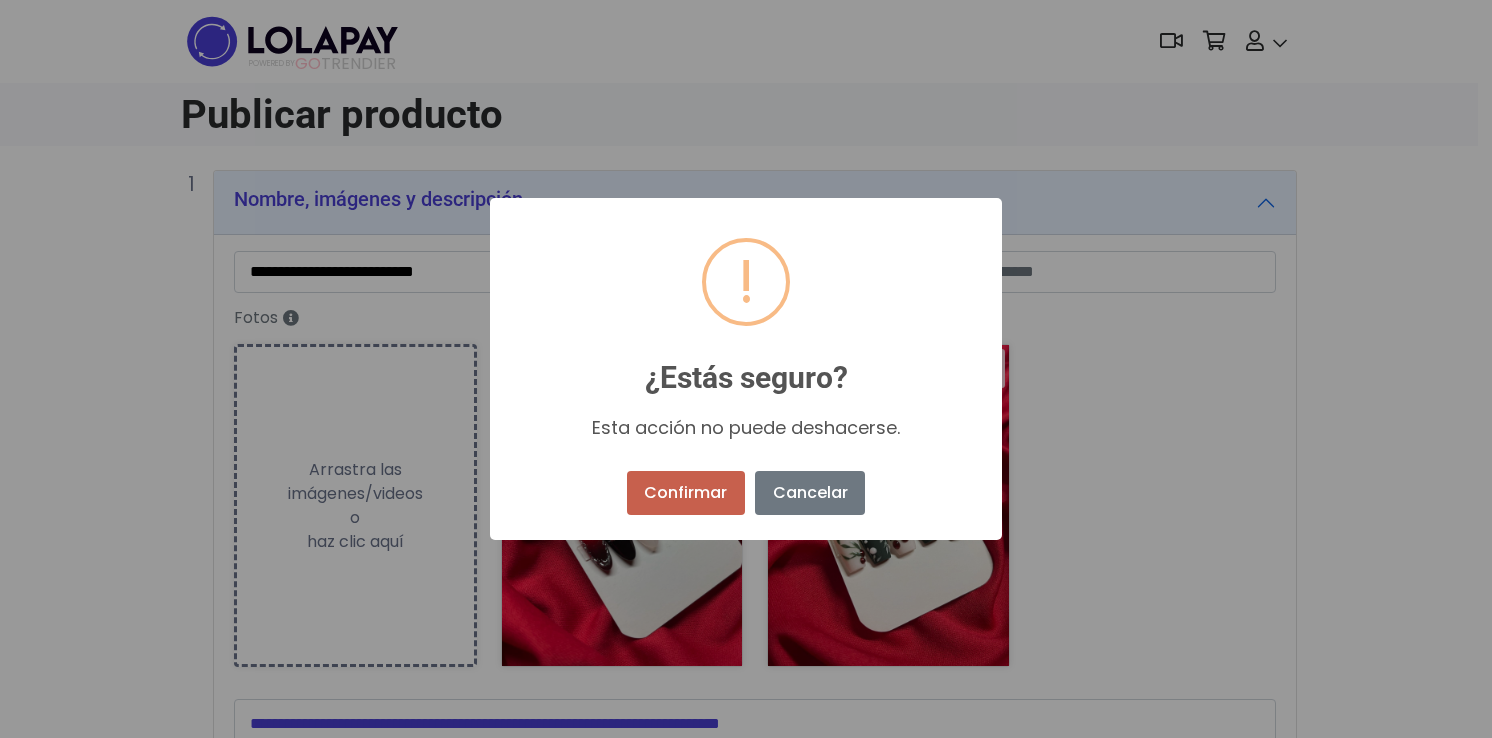 click on "Confirmar" at bounding box center [686, 493] 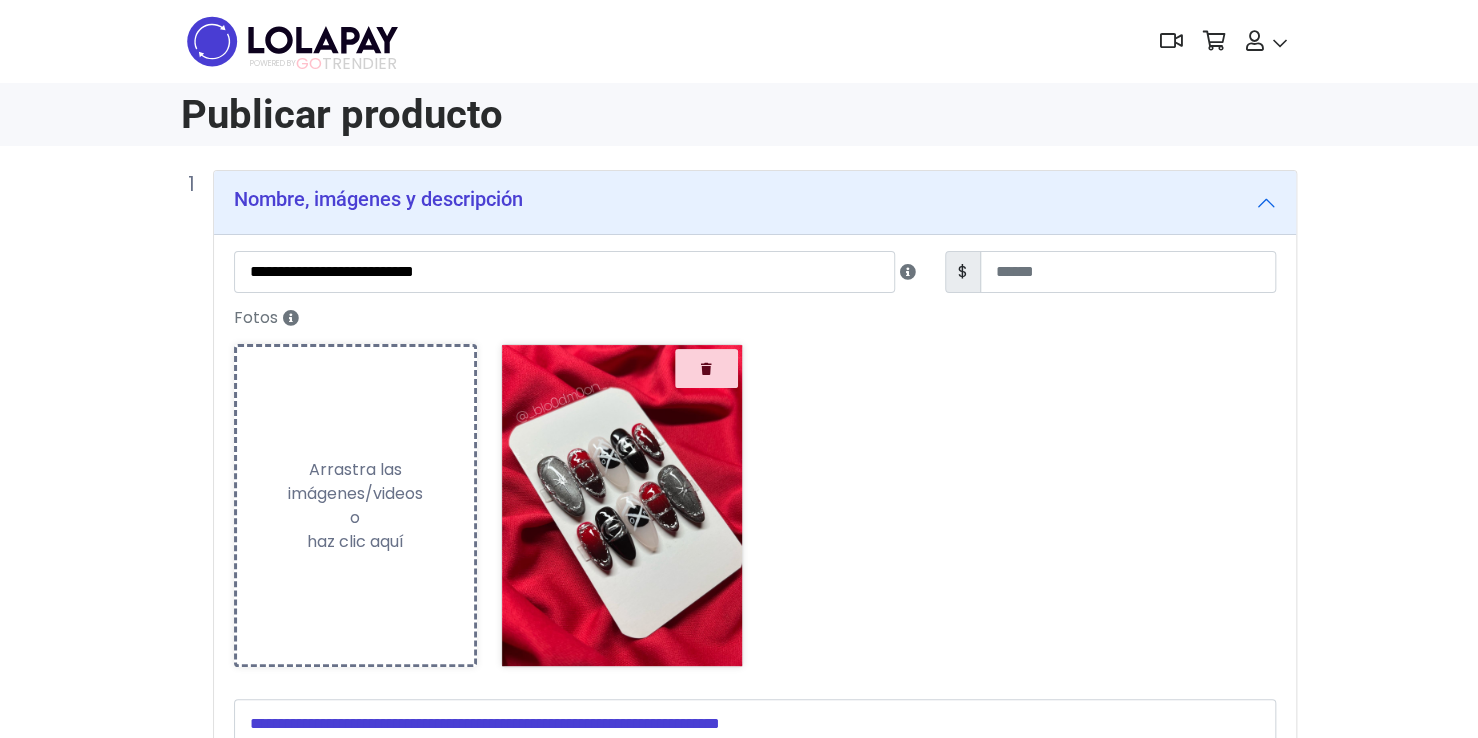 click on "Arrastra las
imágenes/videos
o
haz clic aquí" at bounding box center (355, 506) 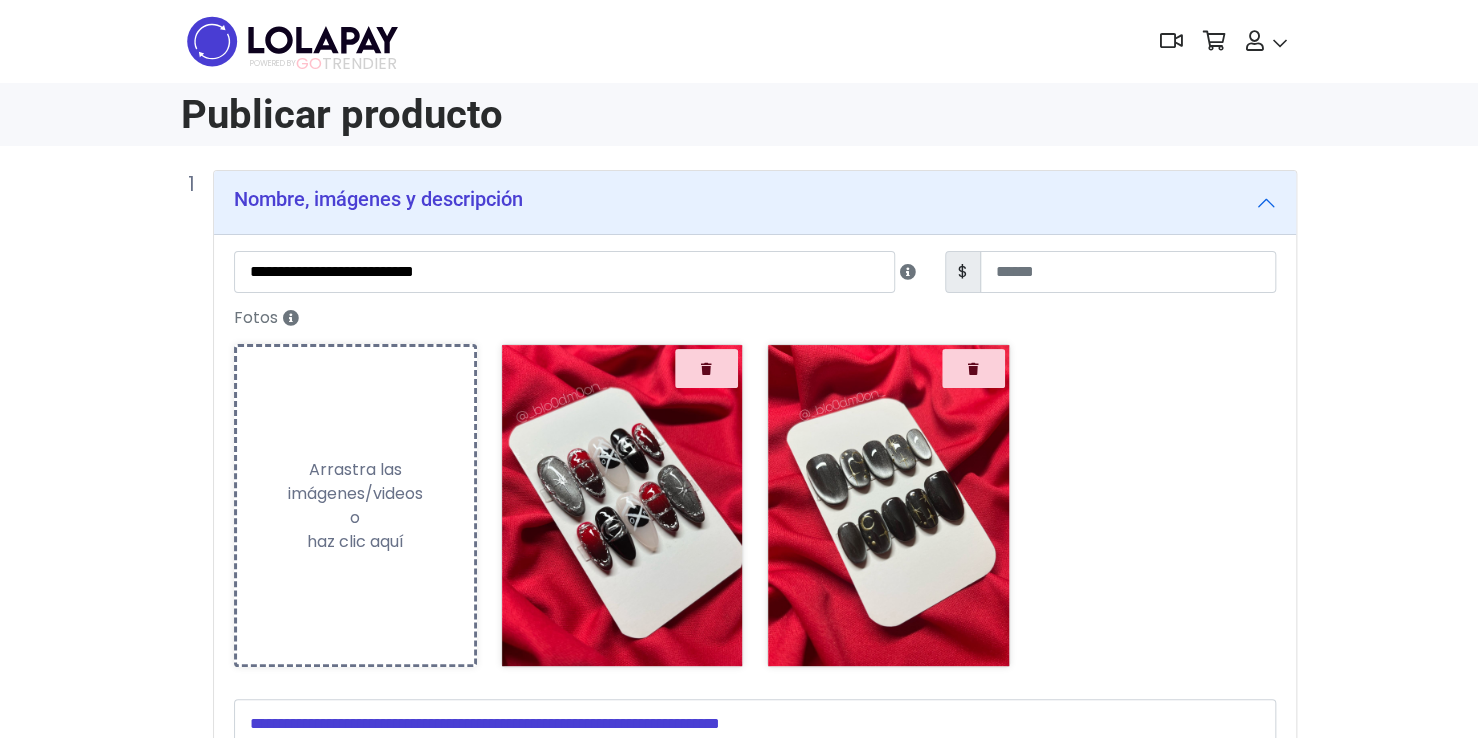 click on "Arrastra las
imágenes/videos
o
haz clic aquí" at bounding box center [355, 506] 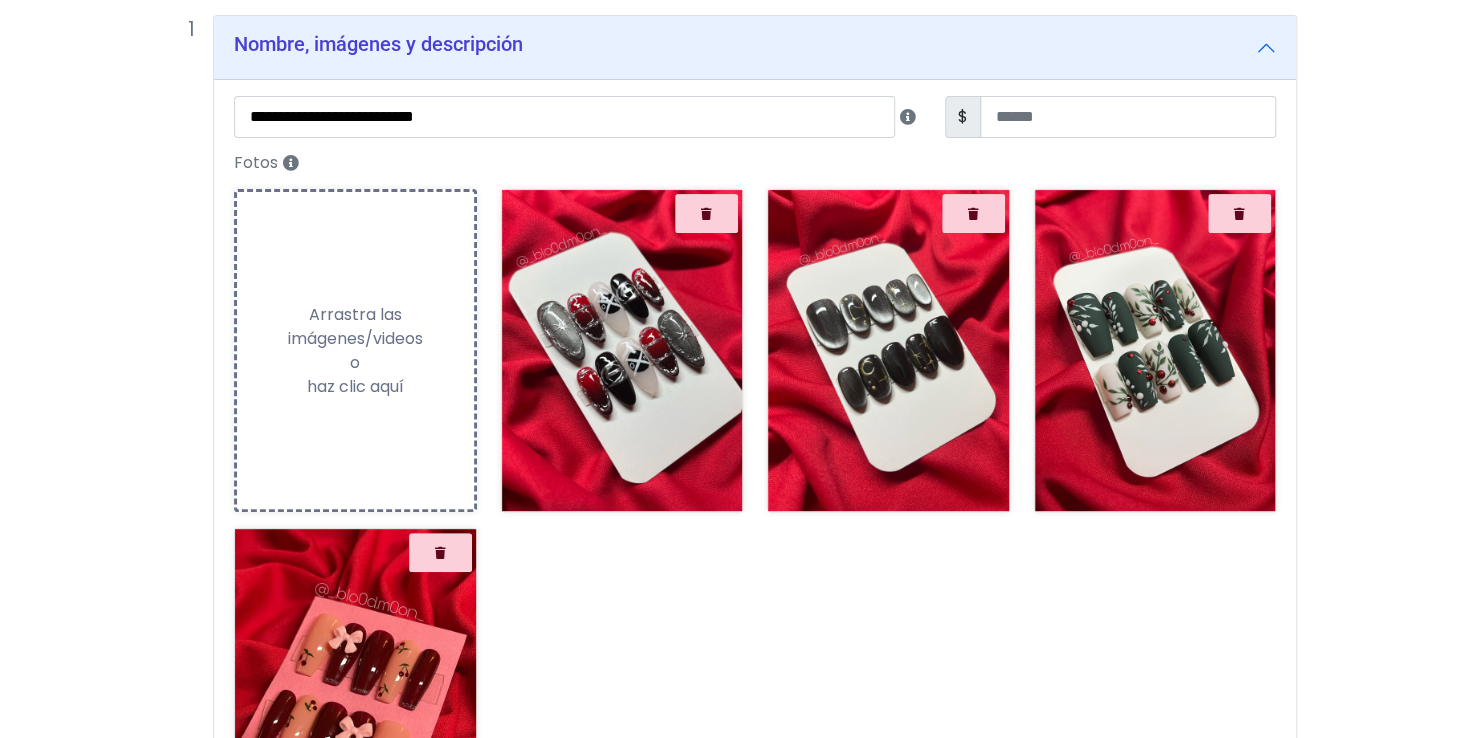 scroll, scrollTop: 156, scrollLeft: 0, axis: vertical 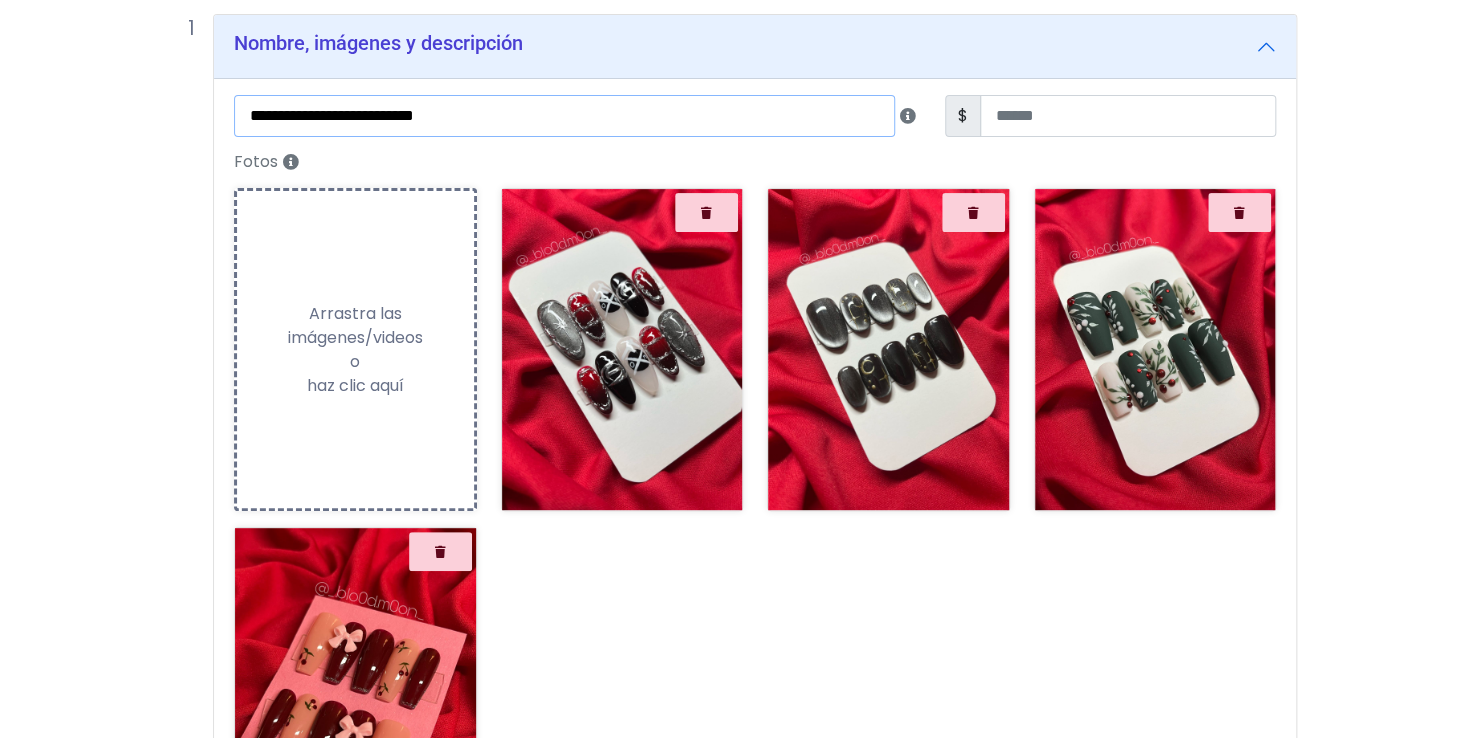click on "**********" at bounding box center (564, 116) 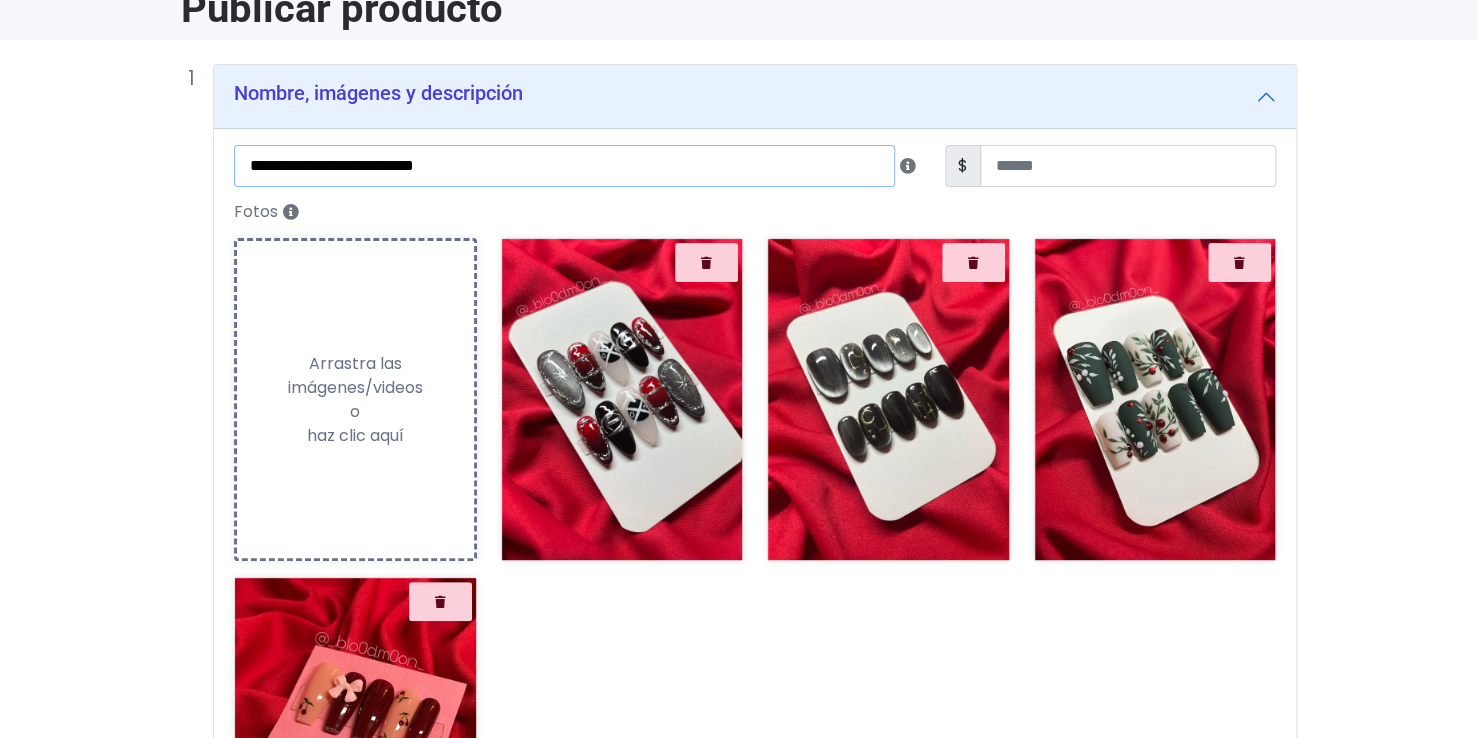 scroll, scrollTop: 100, scrollLeft: 0, axis: vertical 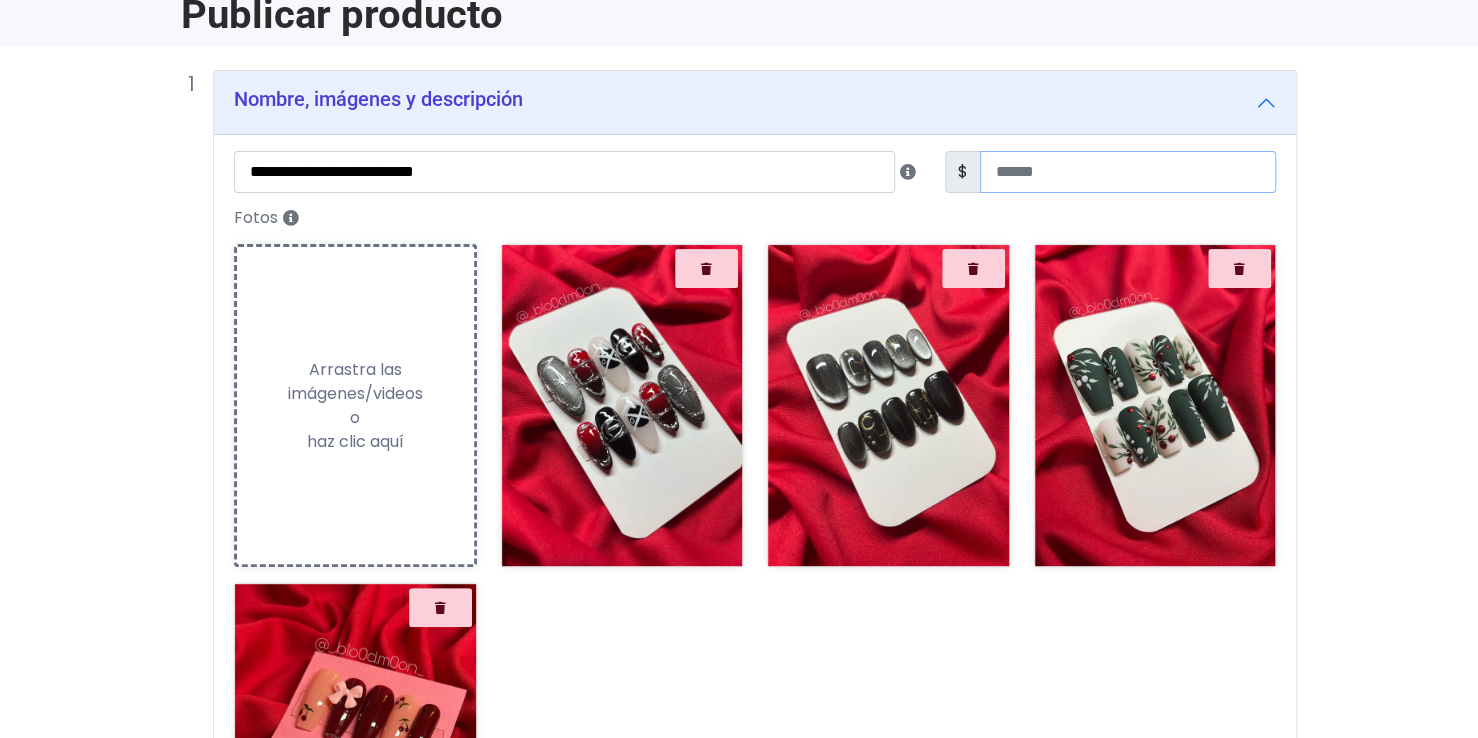 click at bounding box center (1128, 172) 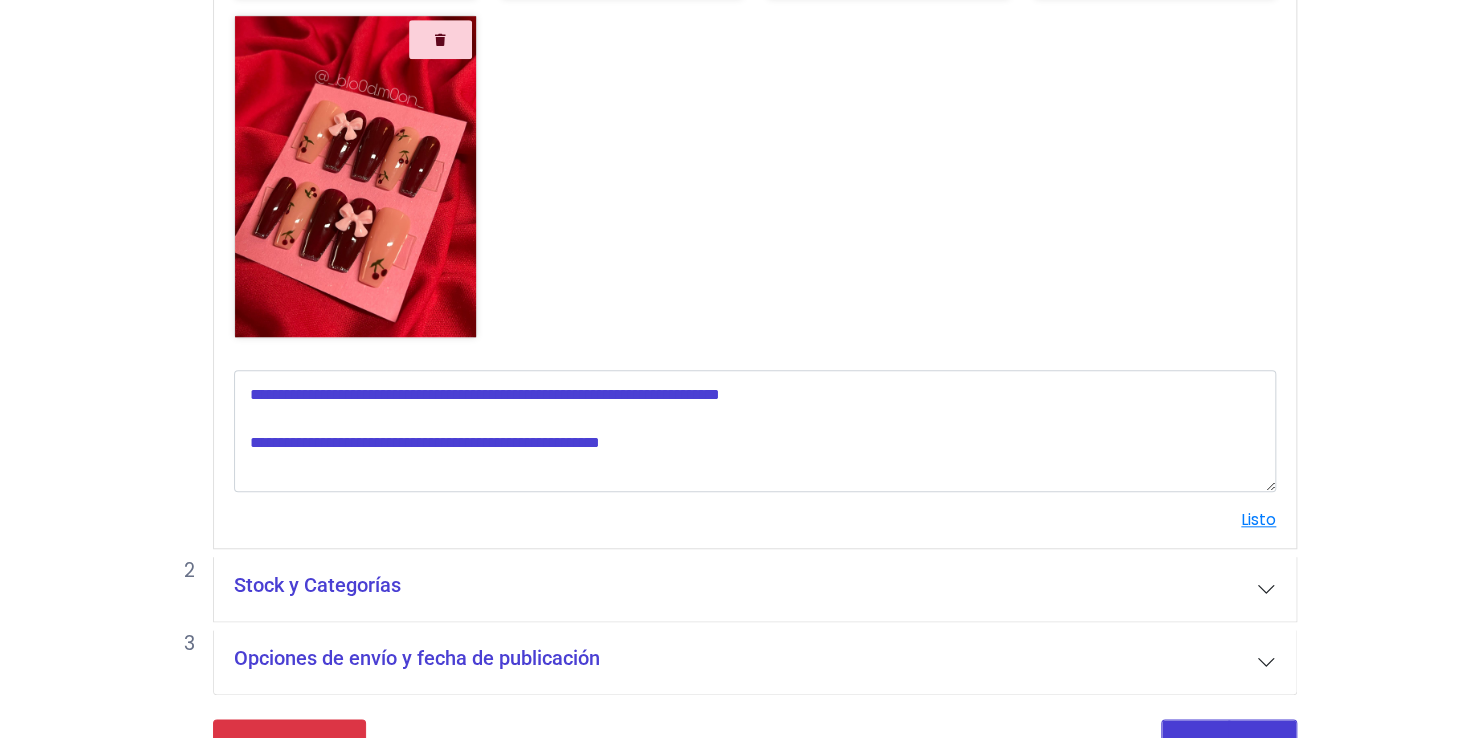 scroll, scrollTop: 670, scrollLeft: 0, axis: vertical 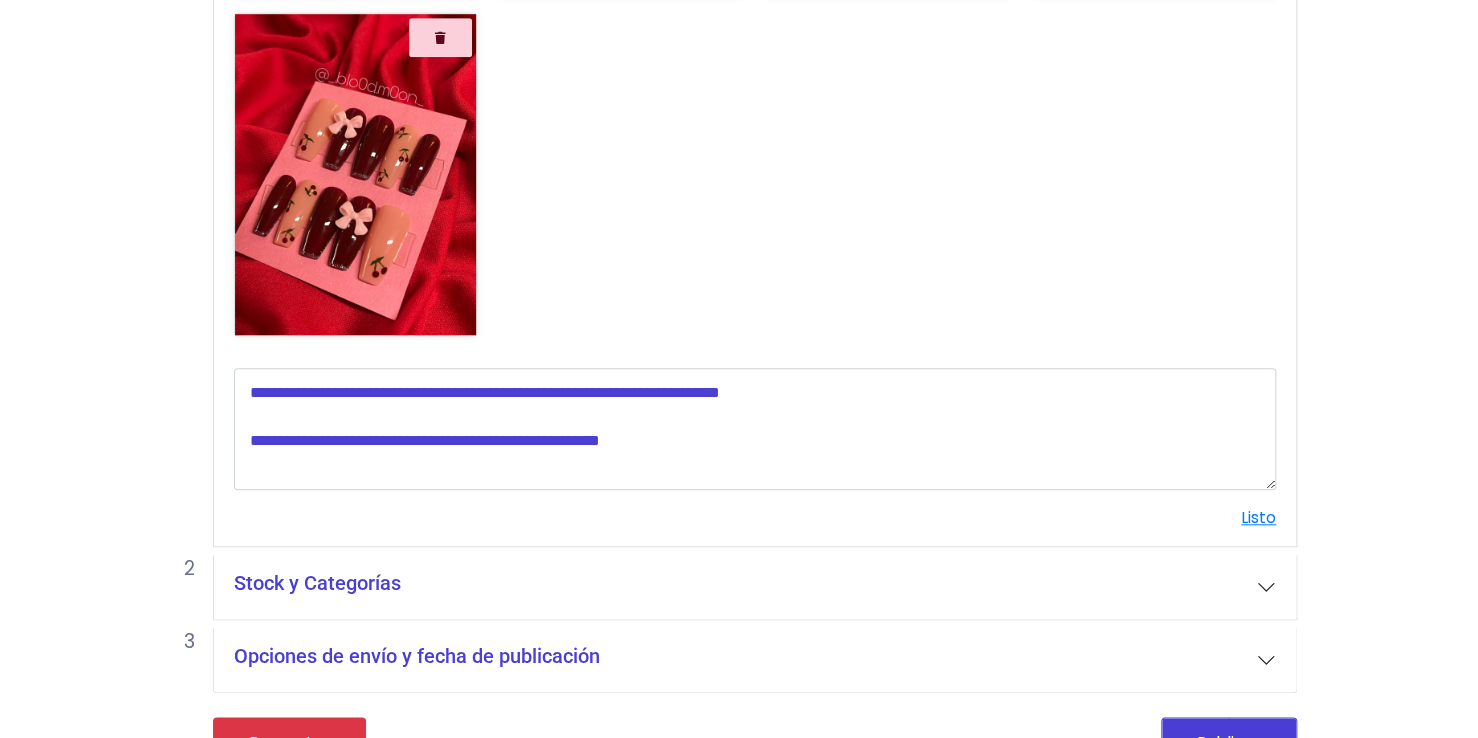 type on "****" 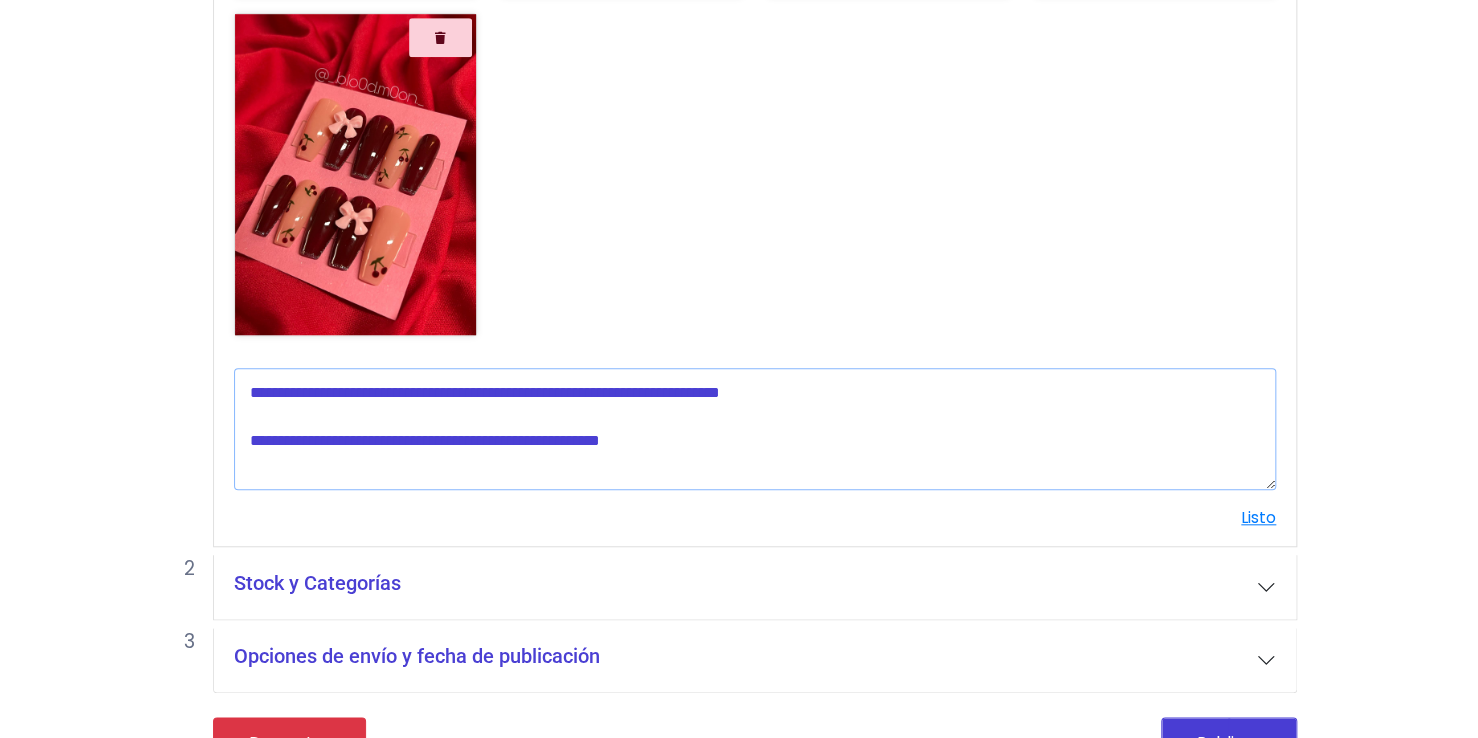 click at bounding box center (755, 429) 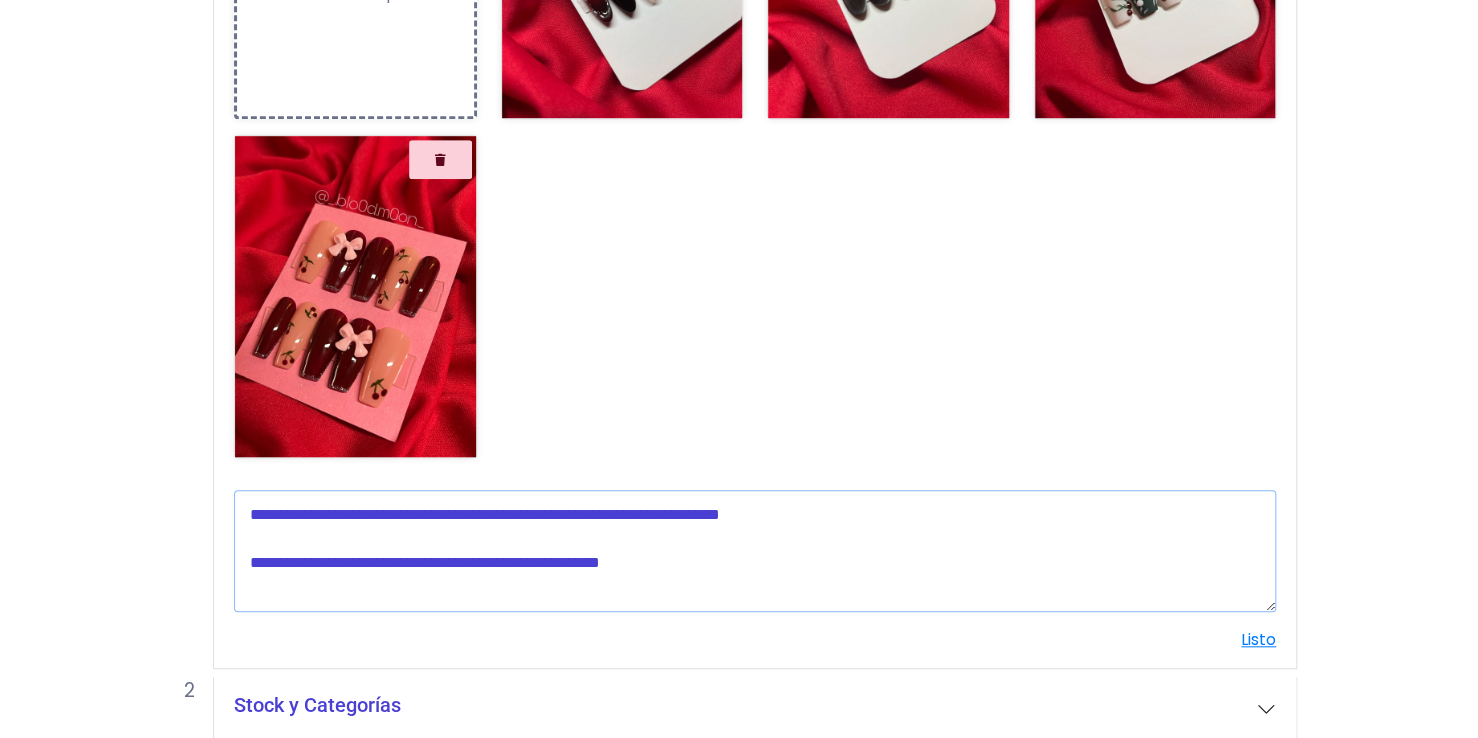 scroll, scrollTop: 527, scrollLeft: 0, axis: vertical 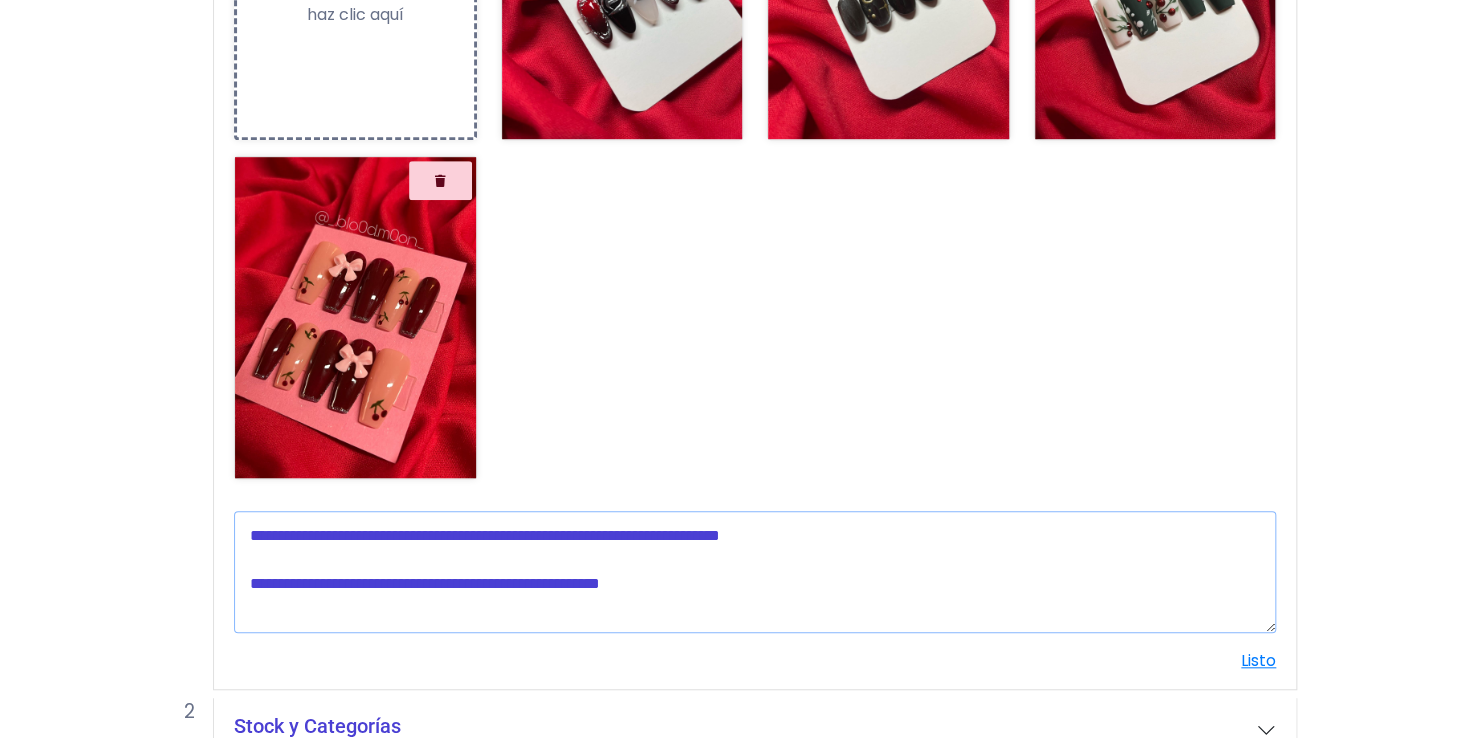 click at bounding box center (755, 572) 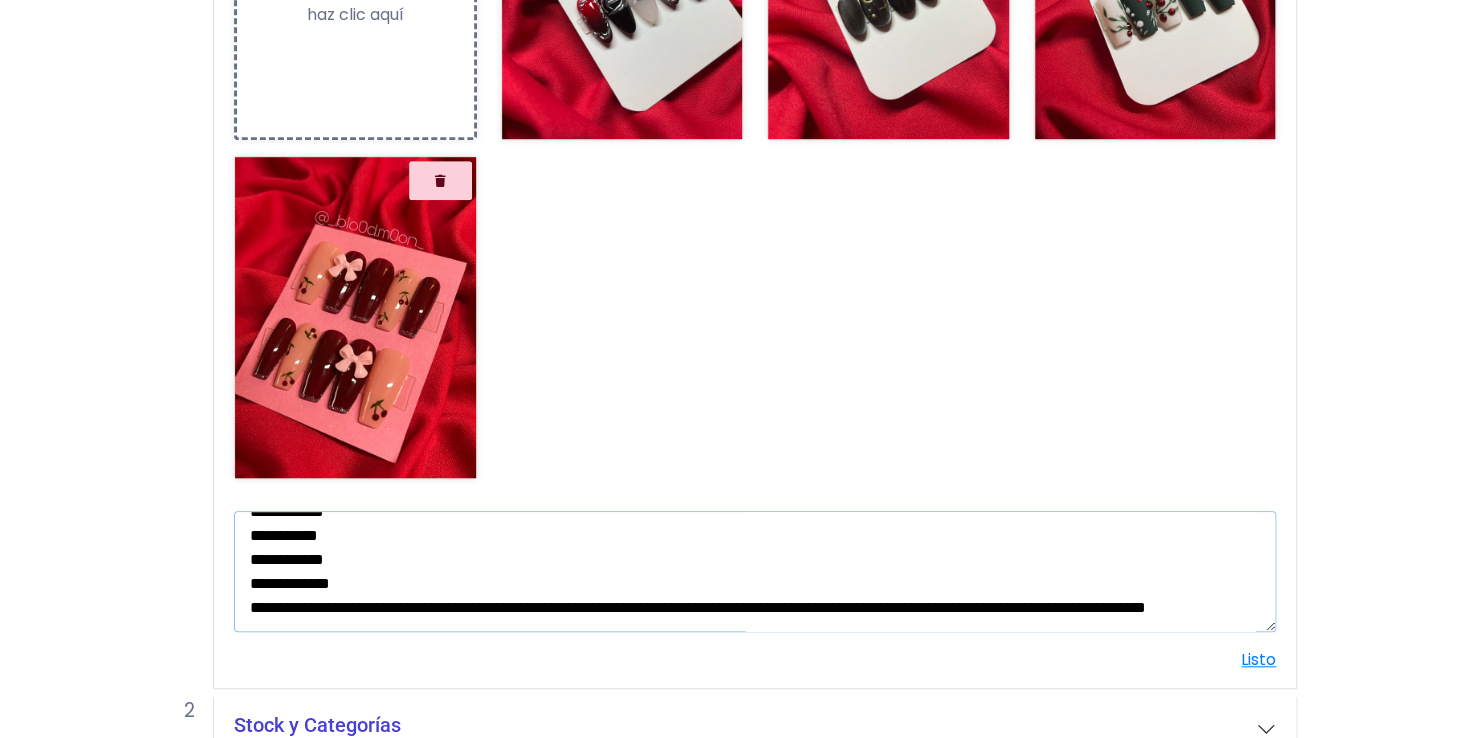 scroll, scrollTop: 0, scrollLeft: 0, axis: both 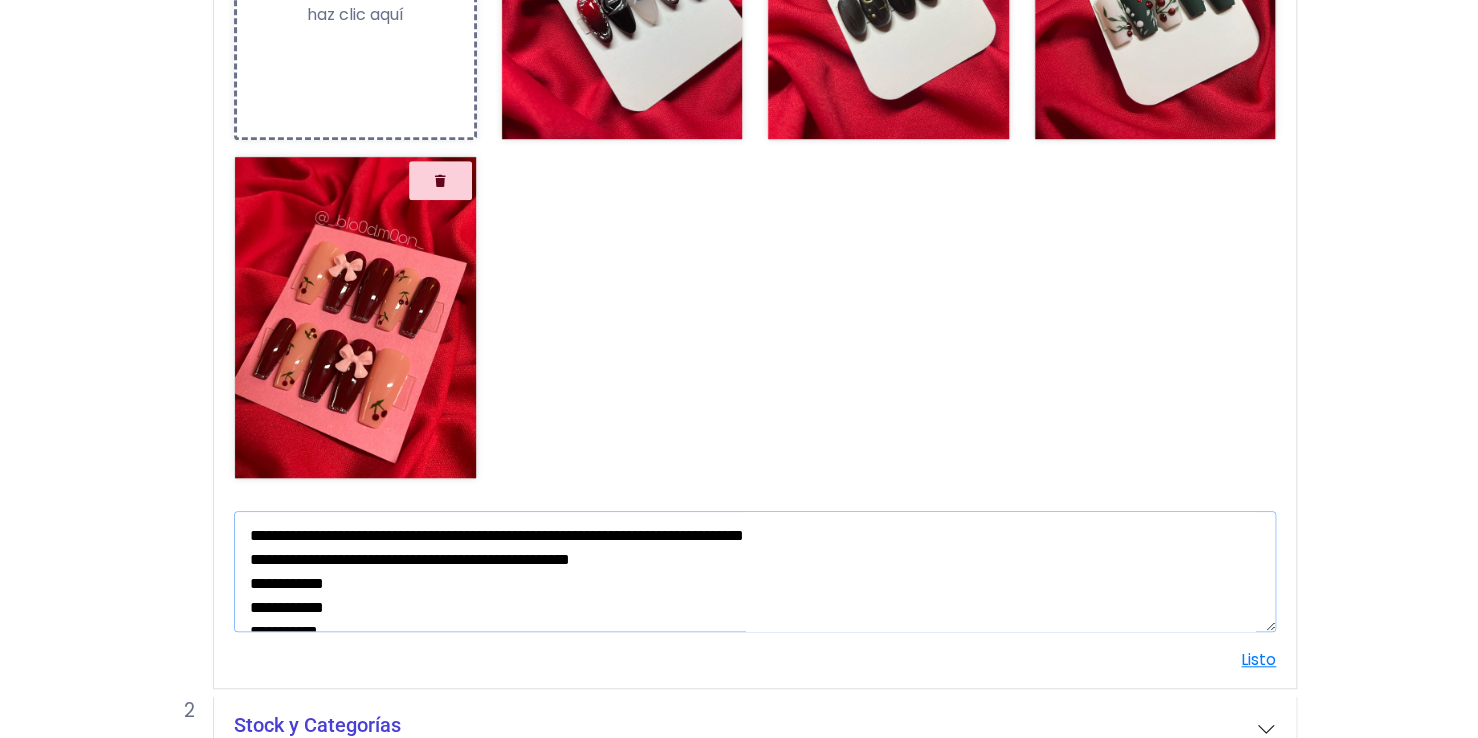 drag, startPoint x: 662, startPoint y: 536, endPoint x: 648, endPoint y: 531, distance: 14.866069 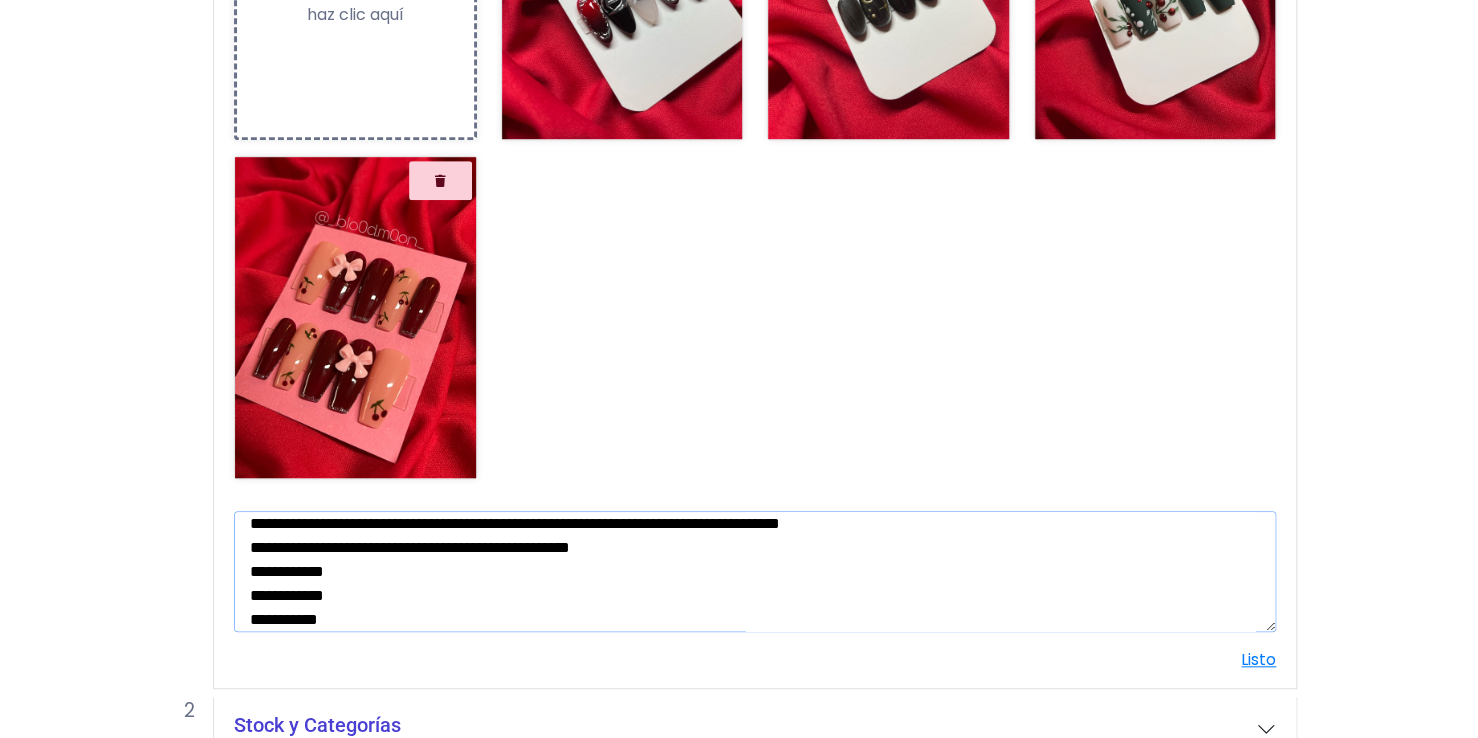 scroll, scrollTop: 10, scrollLeft: 0, axis: vertical 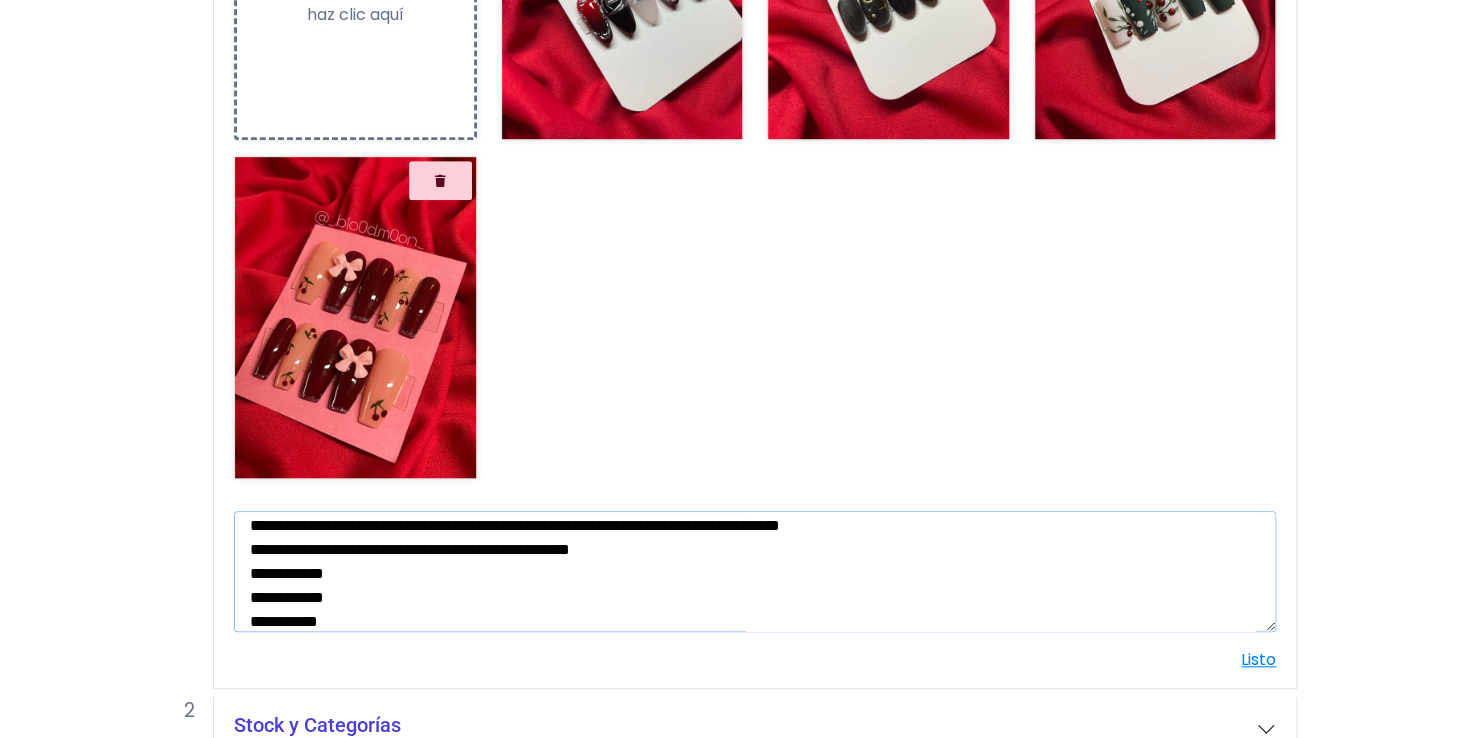 drag, startPoint x: 703, startPoint y: 552, endPoint x: 244, endPoint y: 547, distance: 459.02722 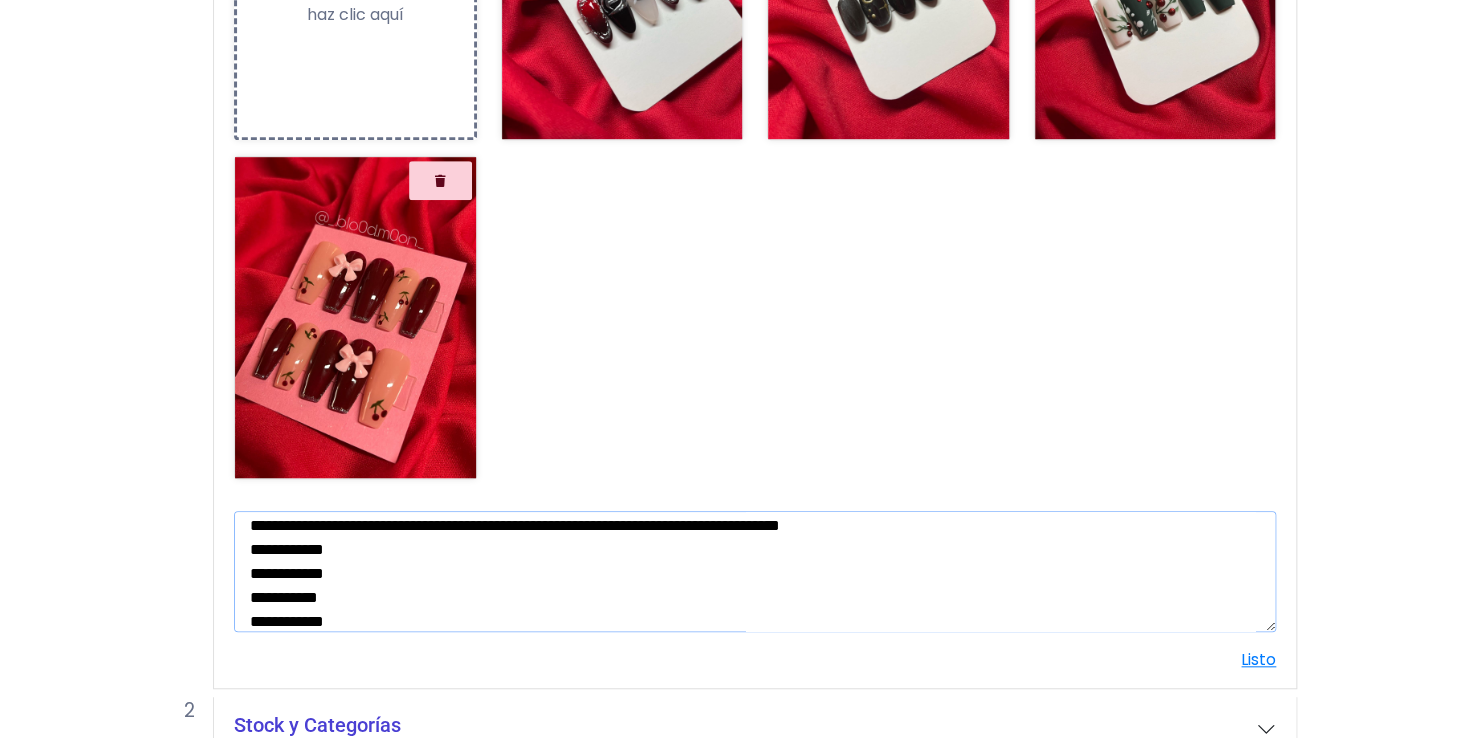 click on "**********" at bounding box center [755, 572] 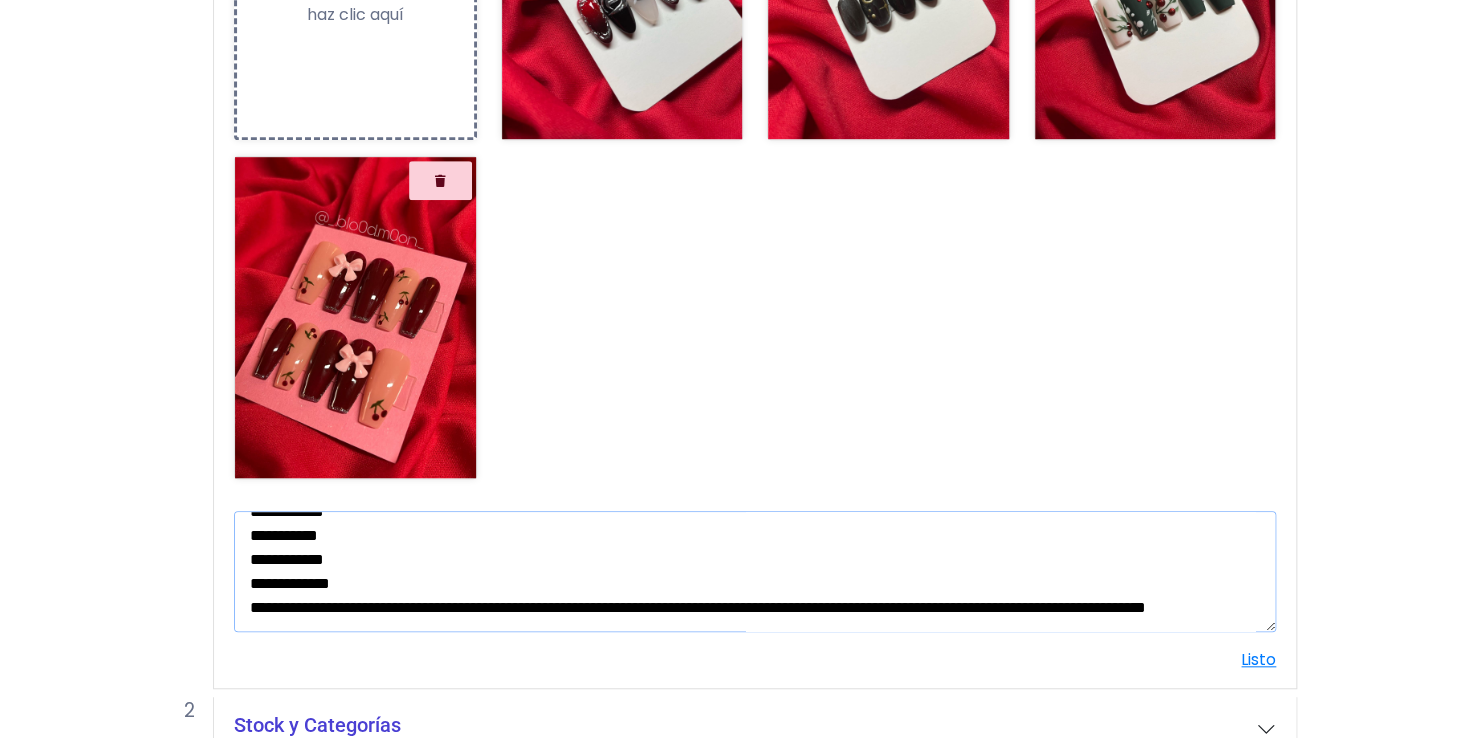 scroll, scrollTop: 96, scrollLeft: 0, axis: vertical 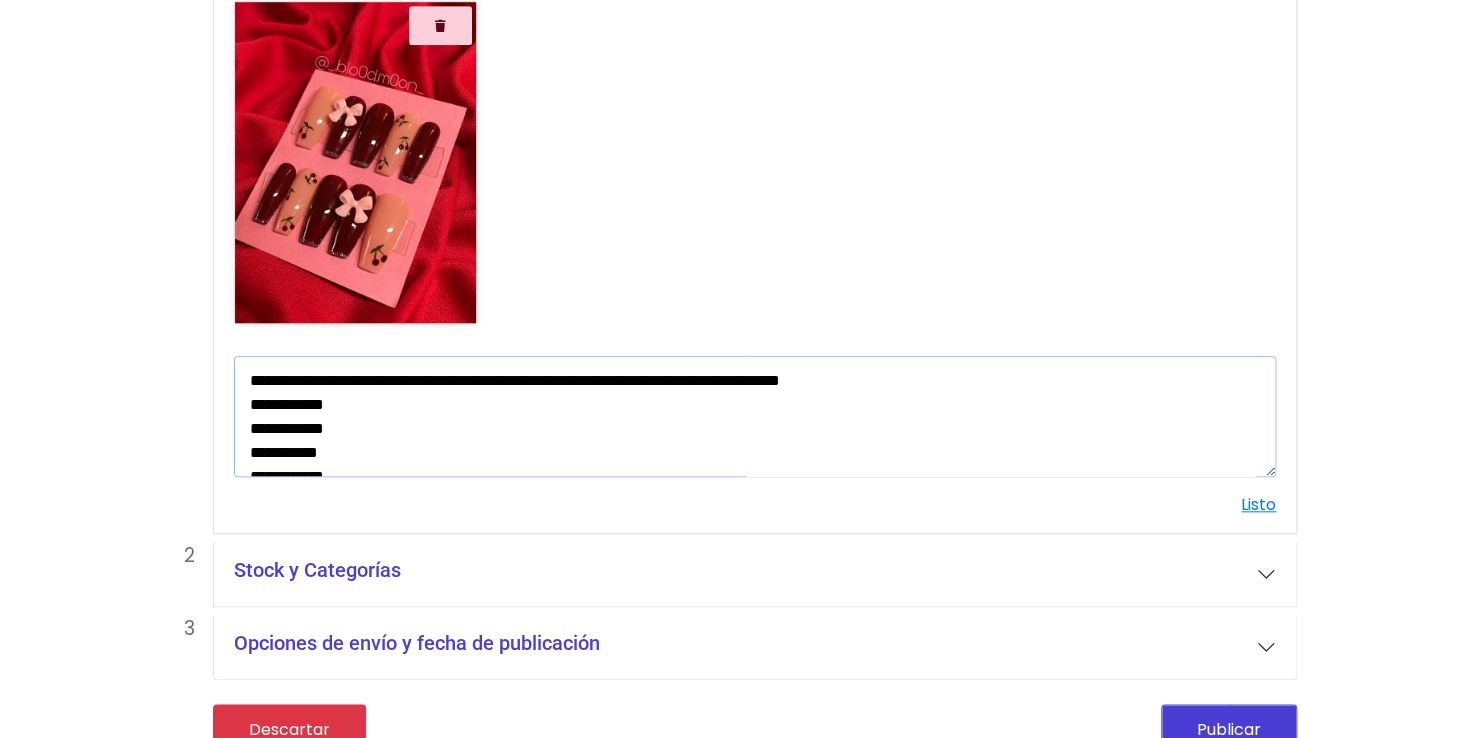 click on "**********" at bounding box center [755, 417] 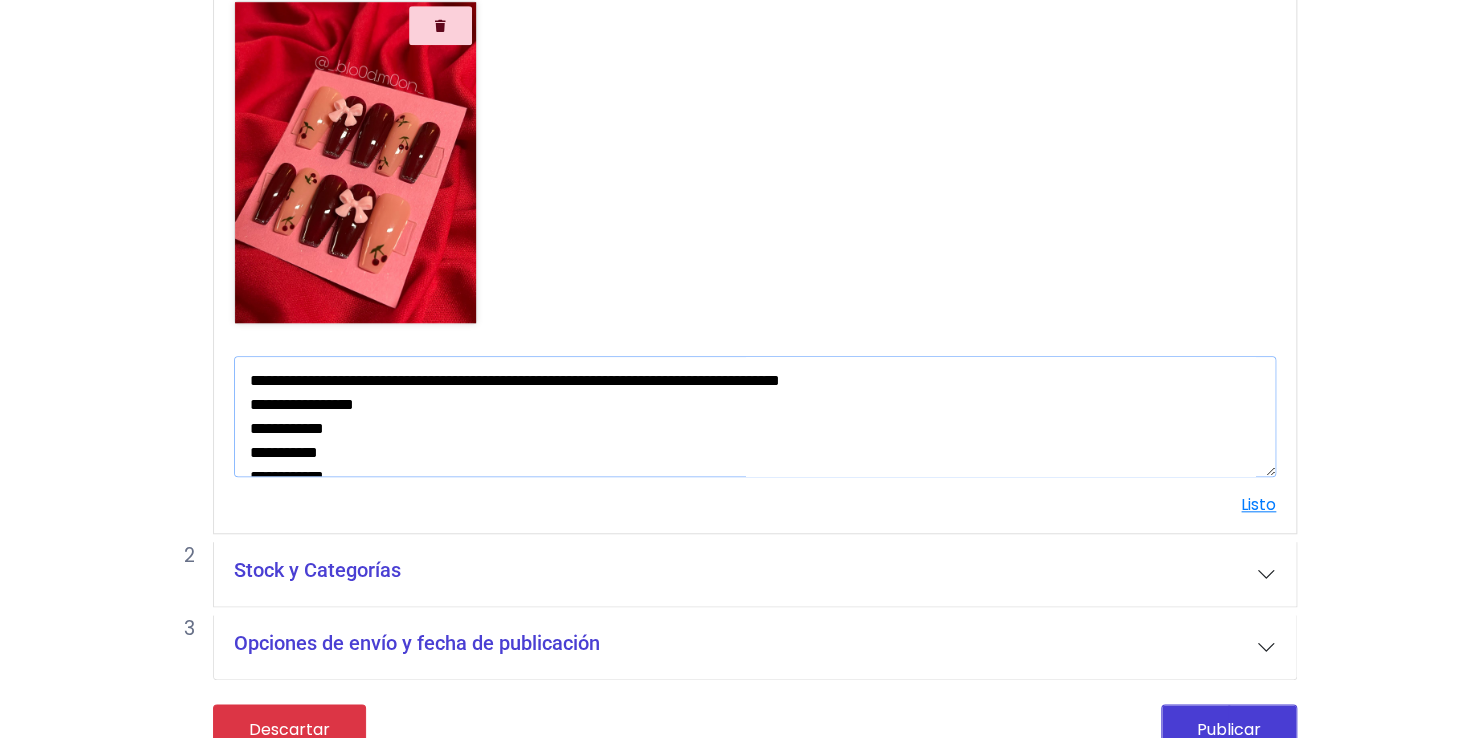 click on "**********" at bounding box center [755, 417] 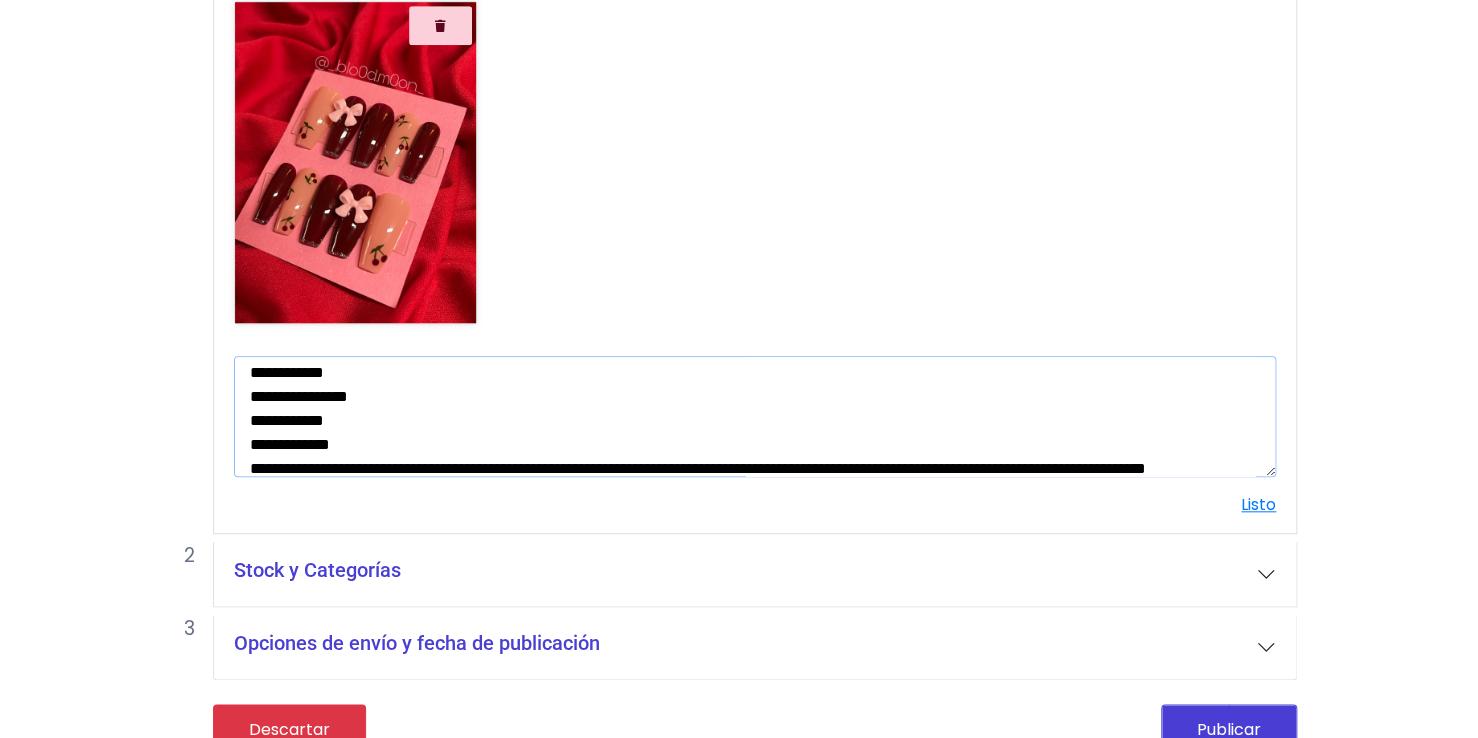 scroll, scrollTop: 60, scrollLeft: 0, axis: vertical 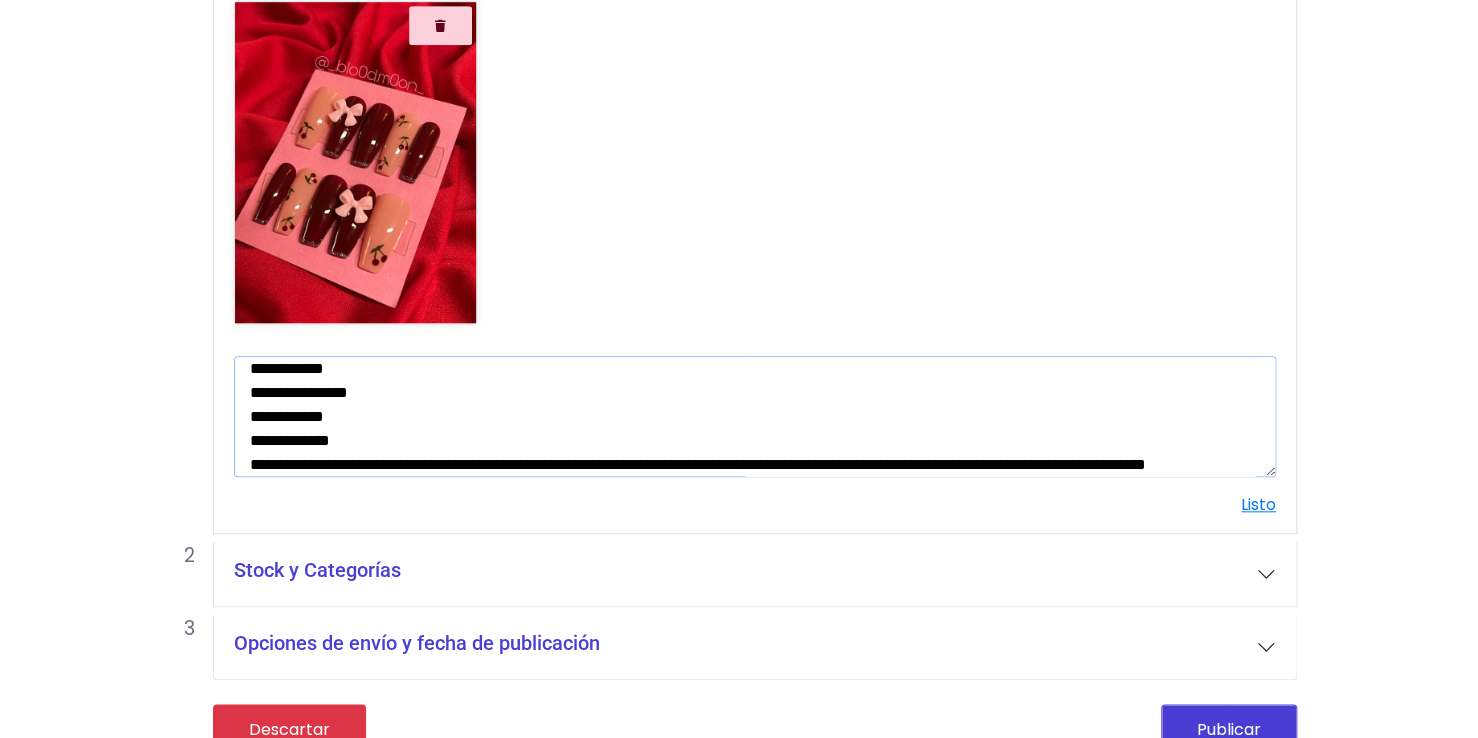 click on "**********" at bounding box center (755, 417) 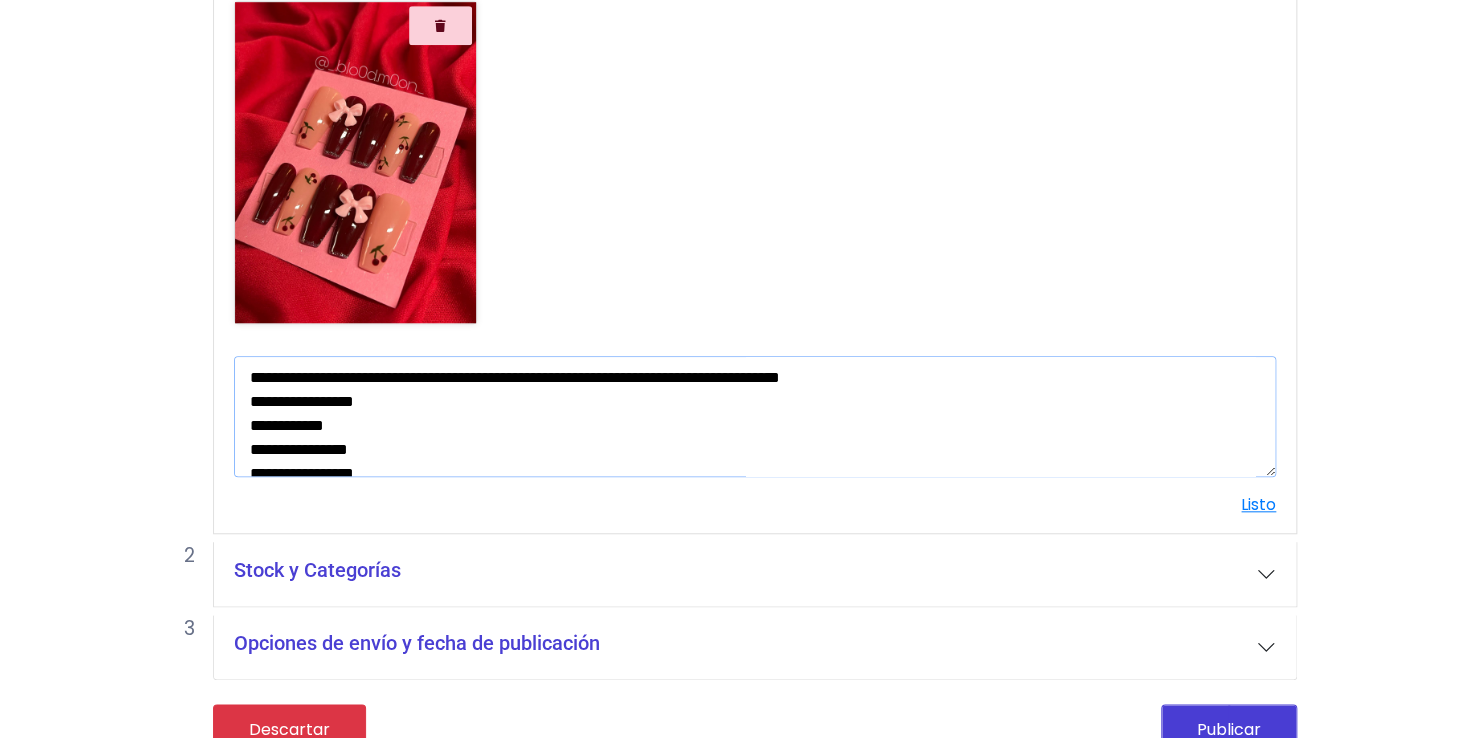 scroll, scrollTop: 0, scrollLeft: 0, axis: both 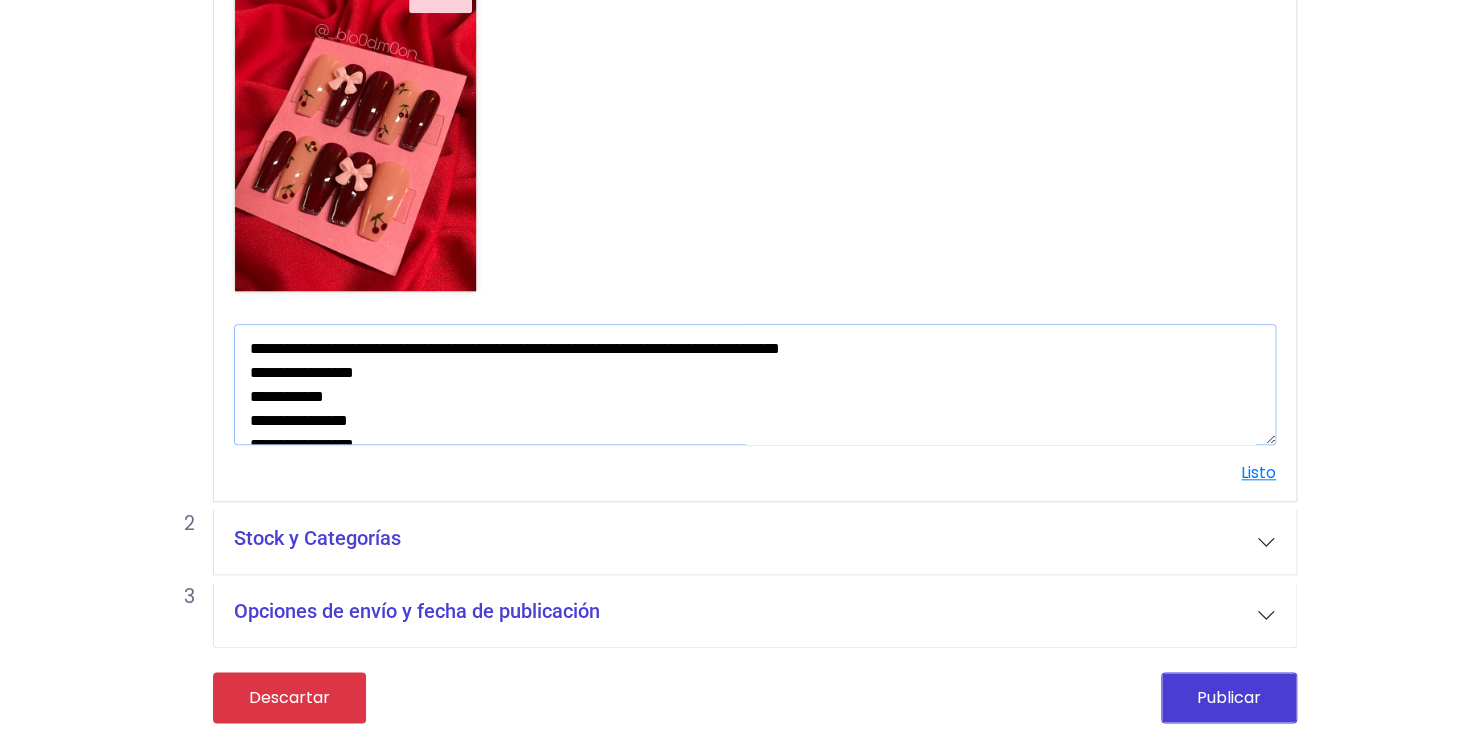 type on "**********" 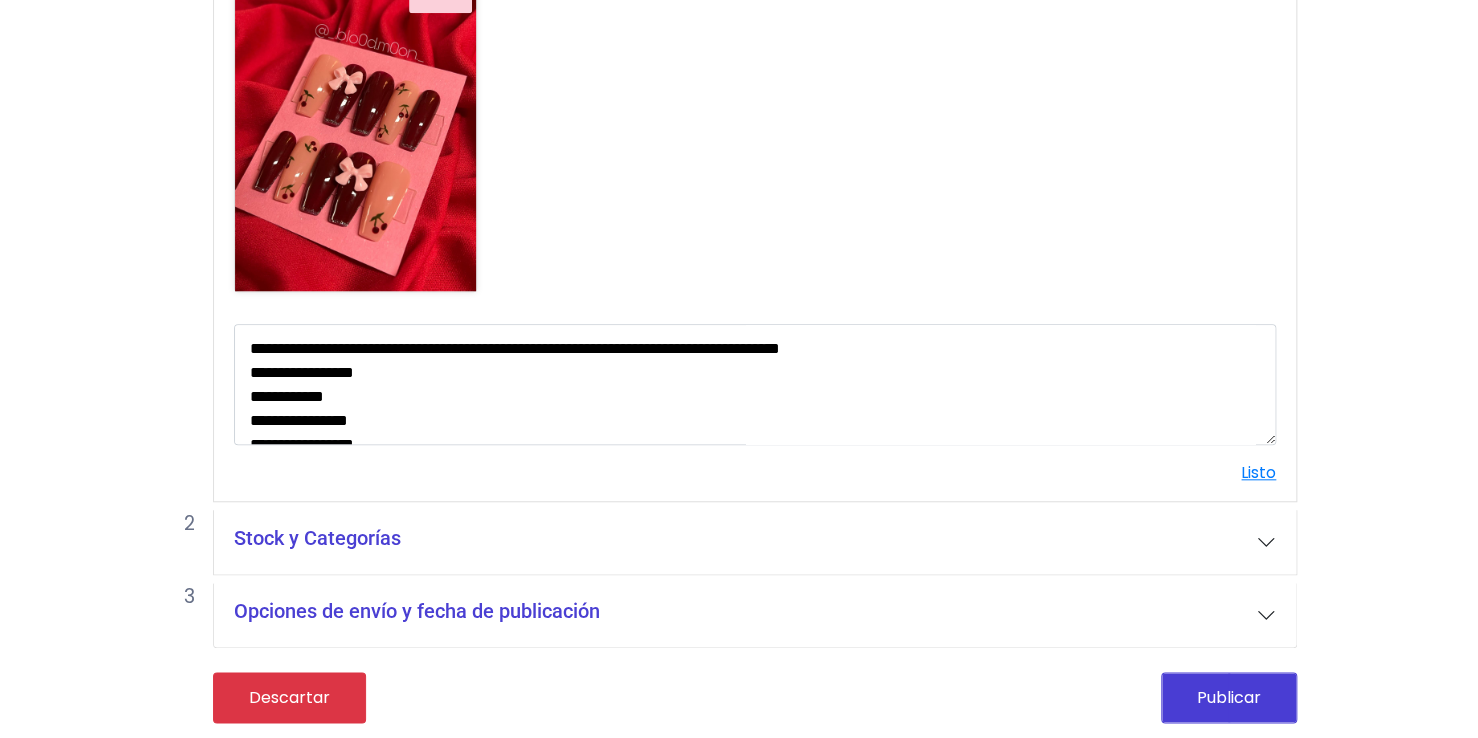 click on "Stock y Categorías" at bounding box center (755, 542) 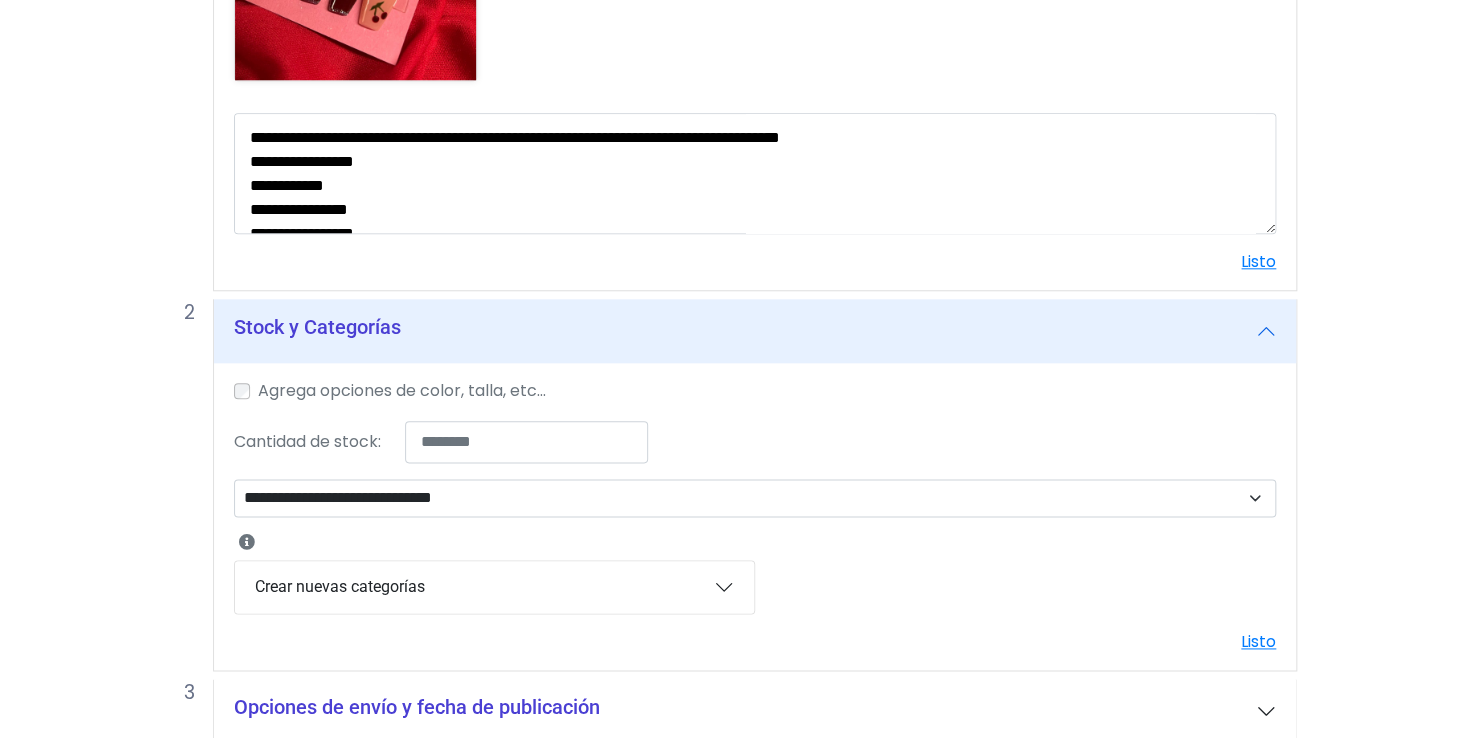 scroll, scrollTop: 930, scrollLeft: 0, axis: vertical 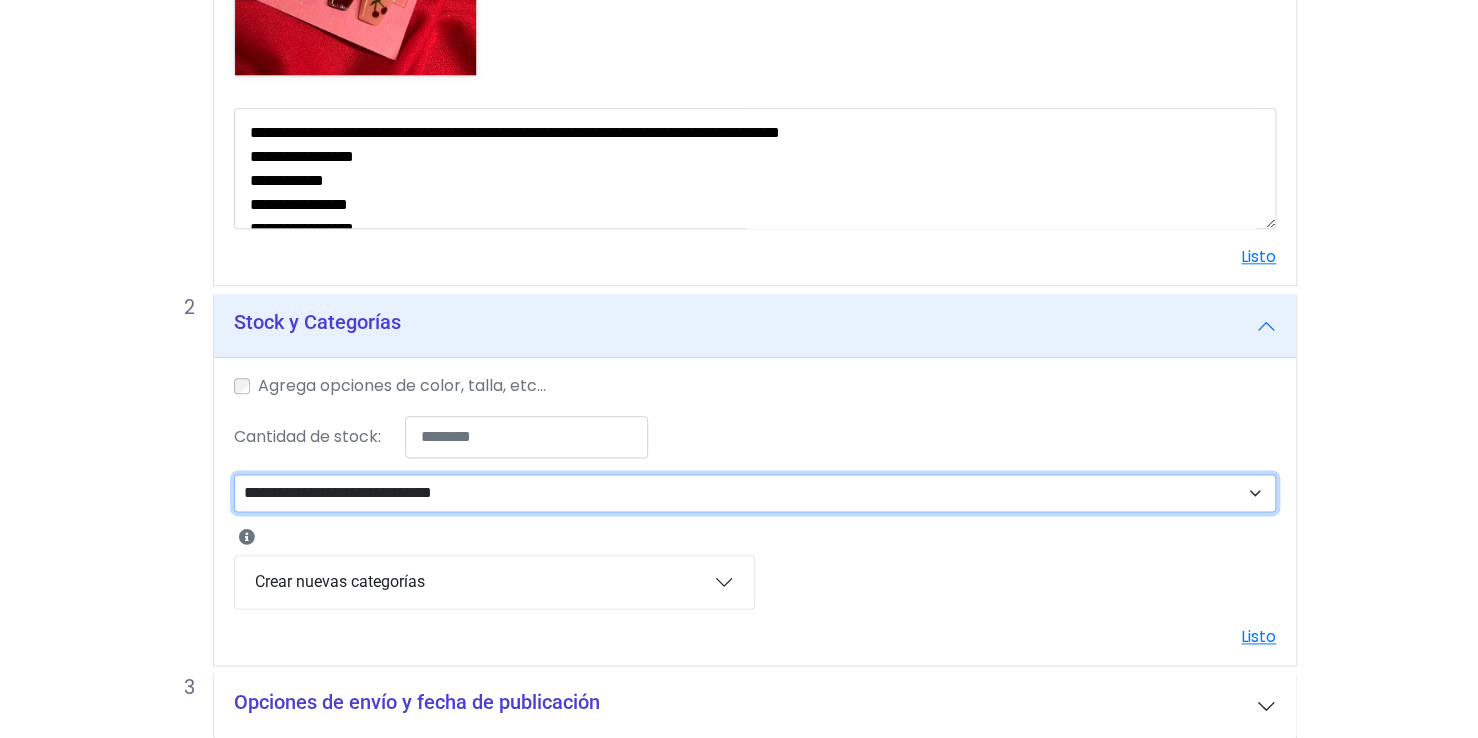 click on "**********" at bounding box center [755, 493] 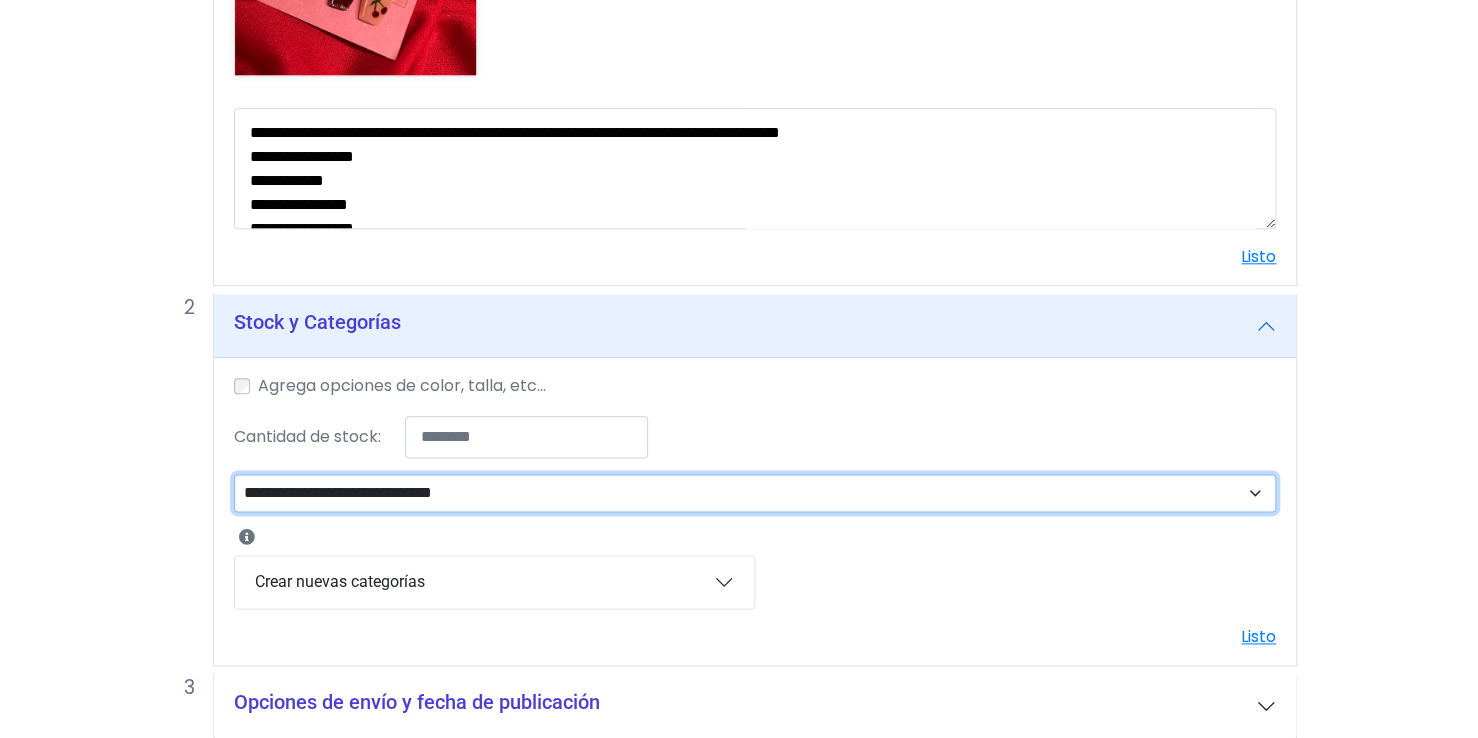 select on "***" 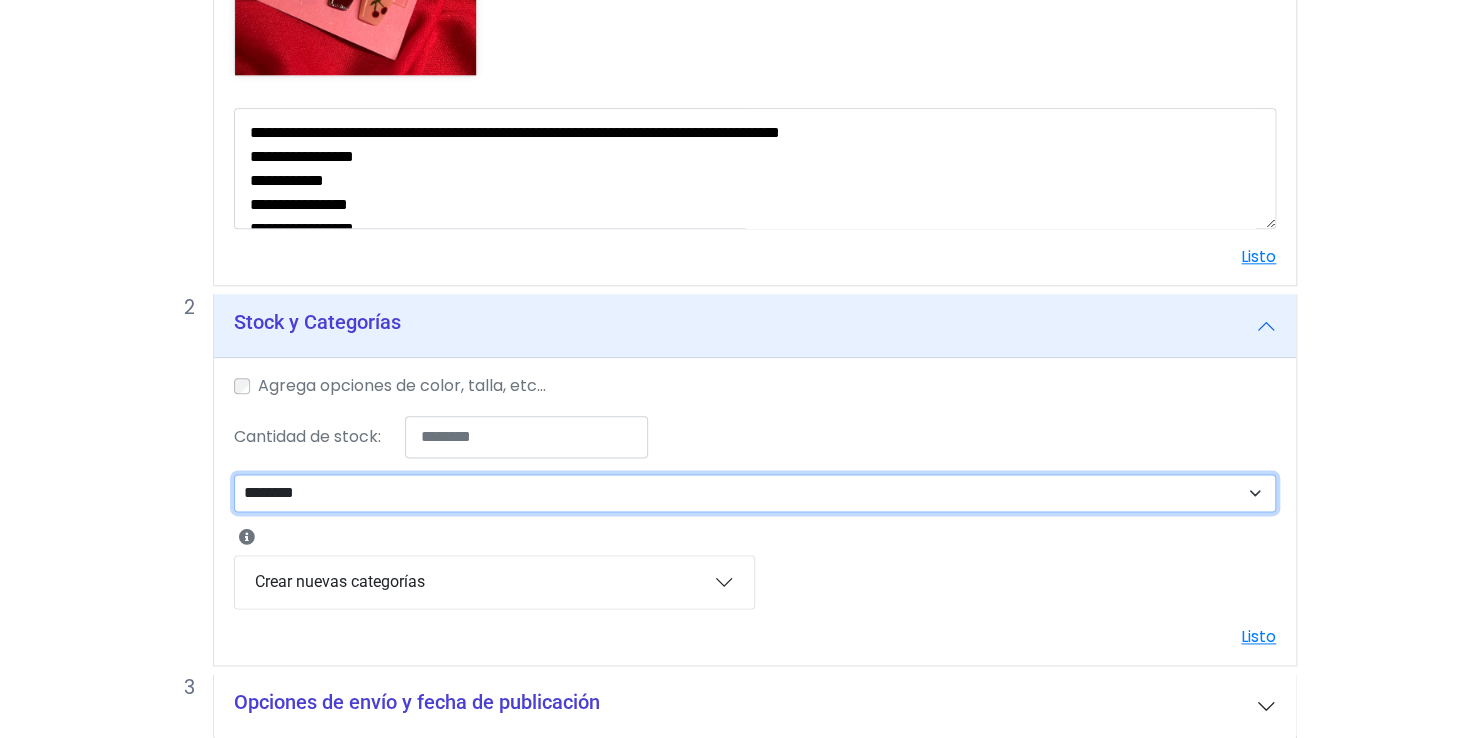 click on "**********" at bounding box center [755, 493] 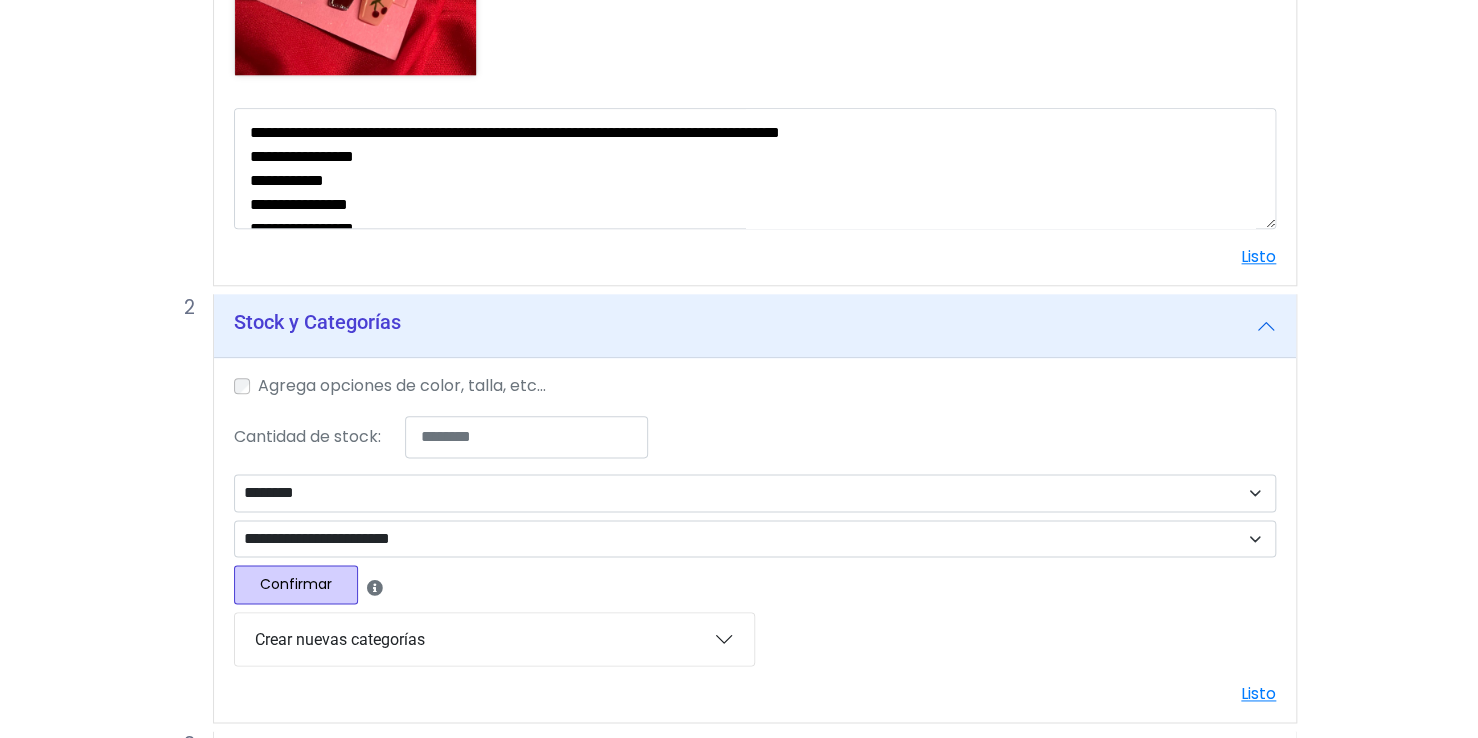 click on "Confirmar" at bounding box center [296, 584] 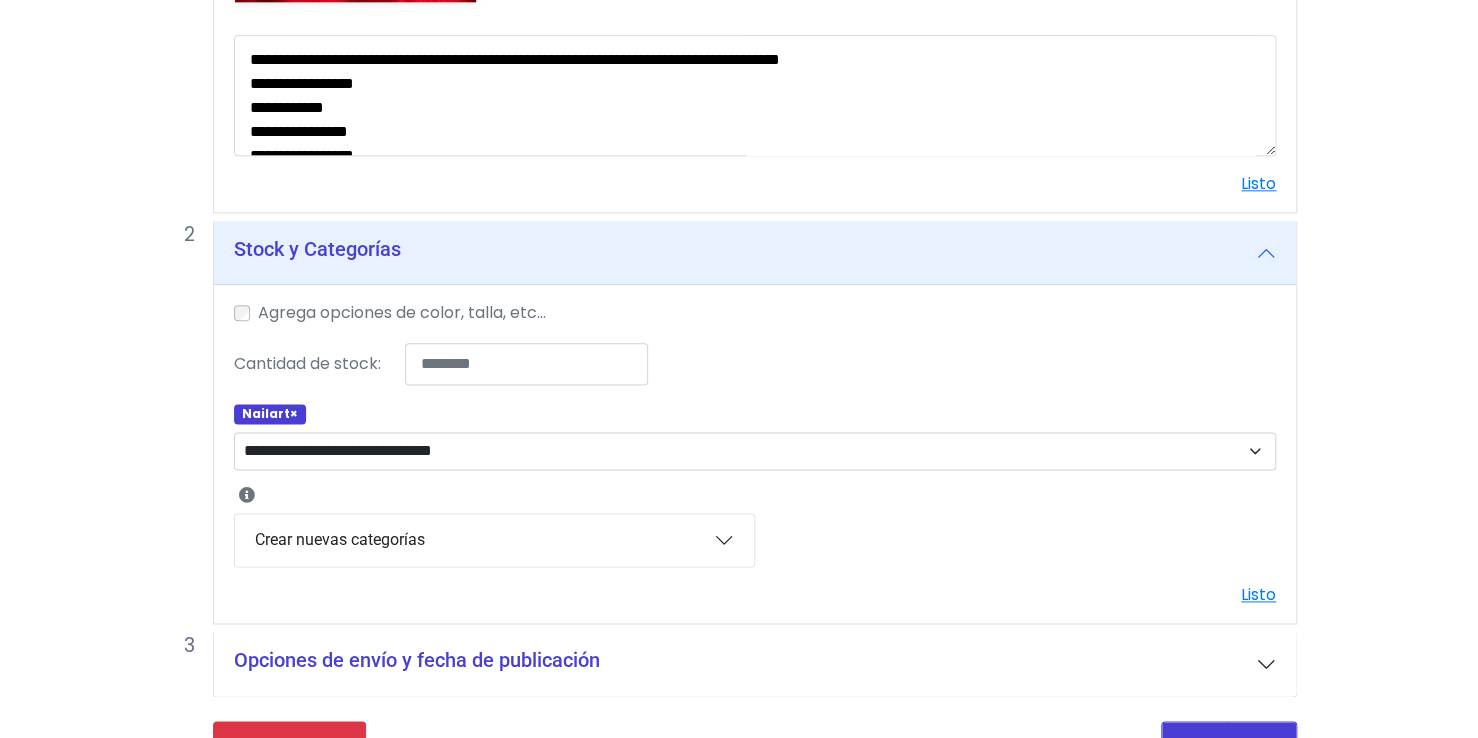 scroll, scrollTop: 1004, scrollLeft: 0, axis: vertical 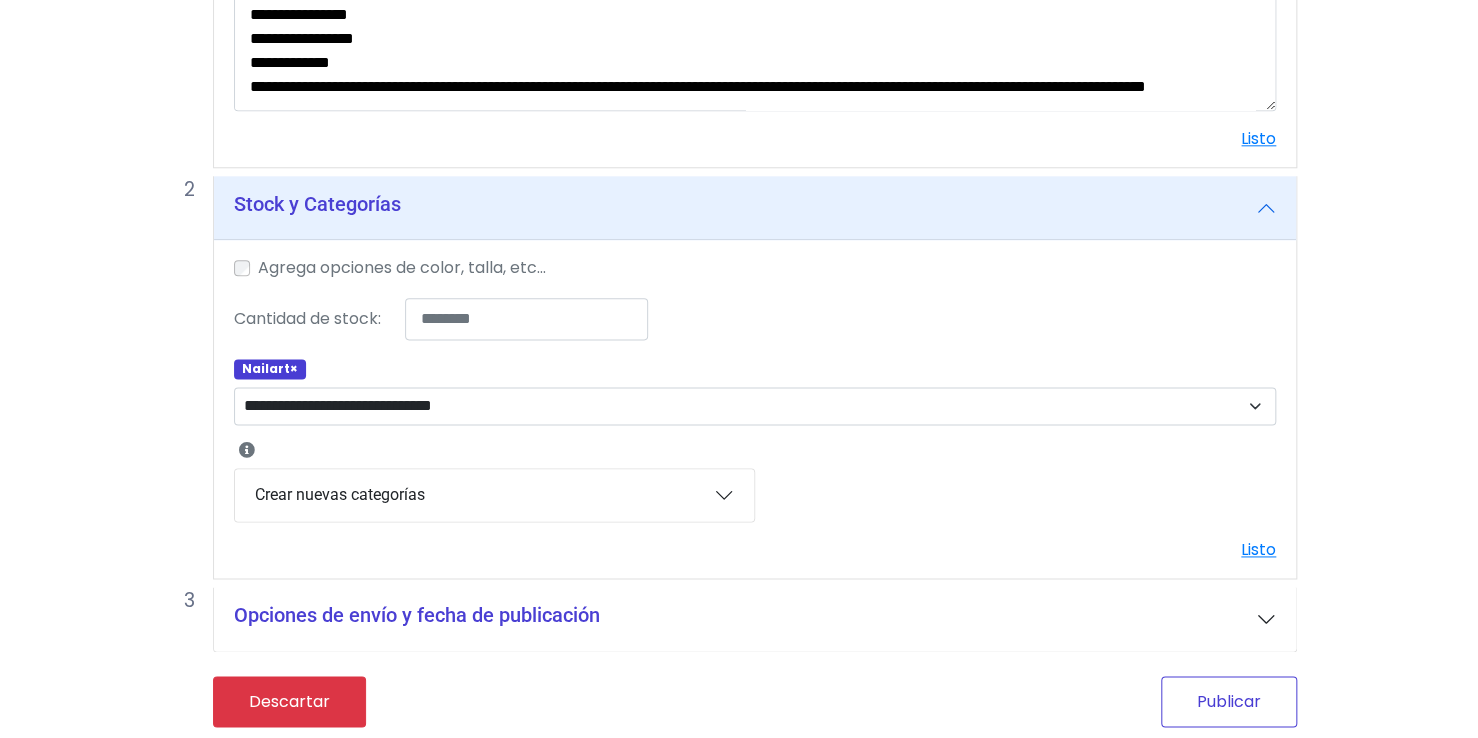 click on "Publicar" at bounding box center [1229, 701] 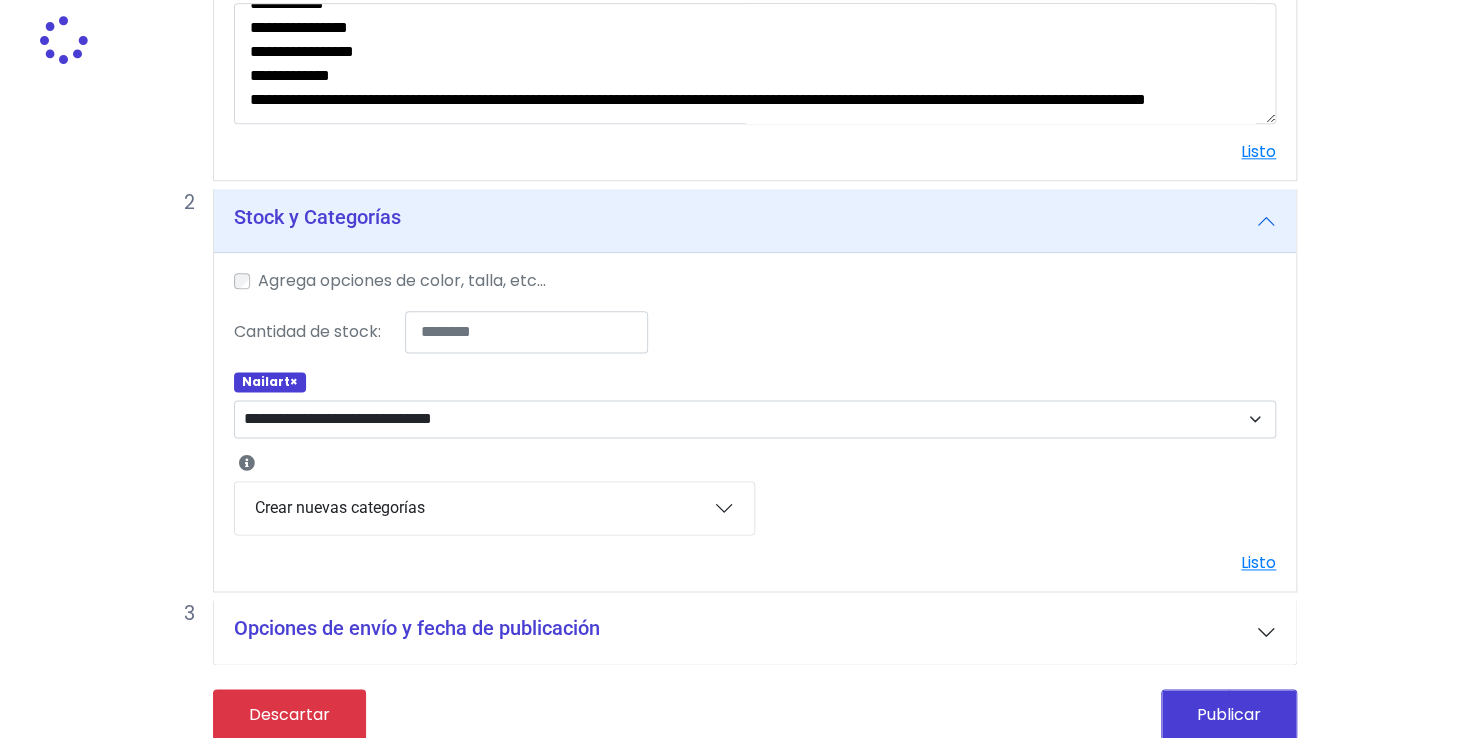 scroll, scrollTop: 1074, scrollLeft: 0, axis: vertical 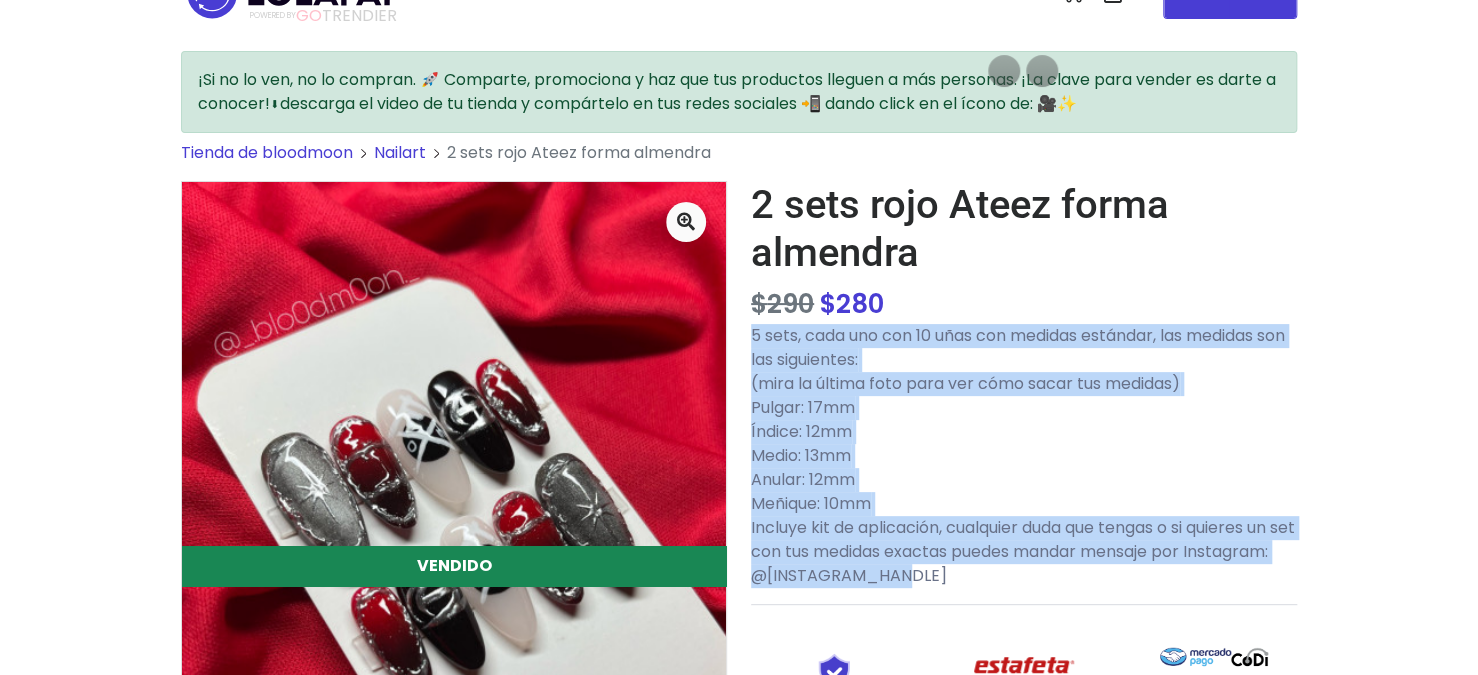drag, startPoint x: 751, startPoint y: 334, endPoint x: 995, endPoint y: 574, distance: 342.25137 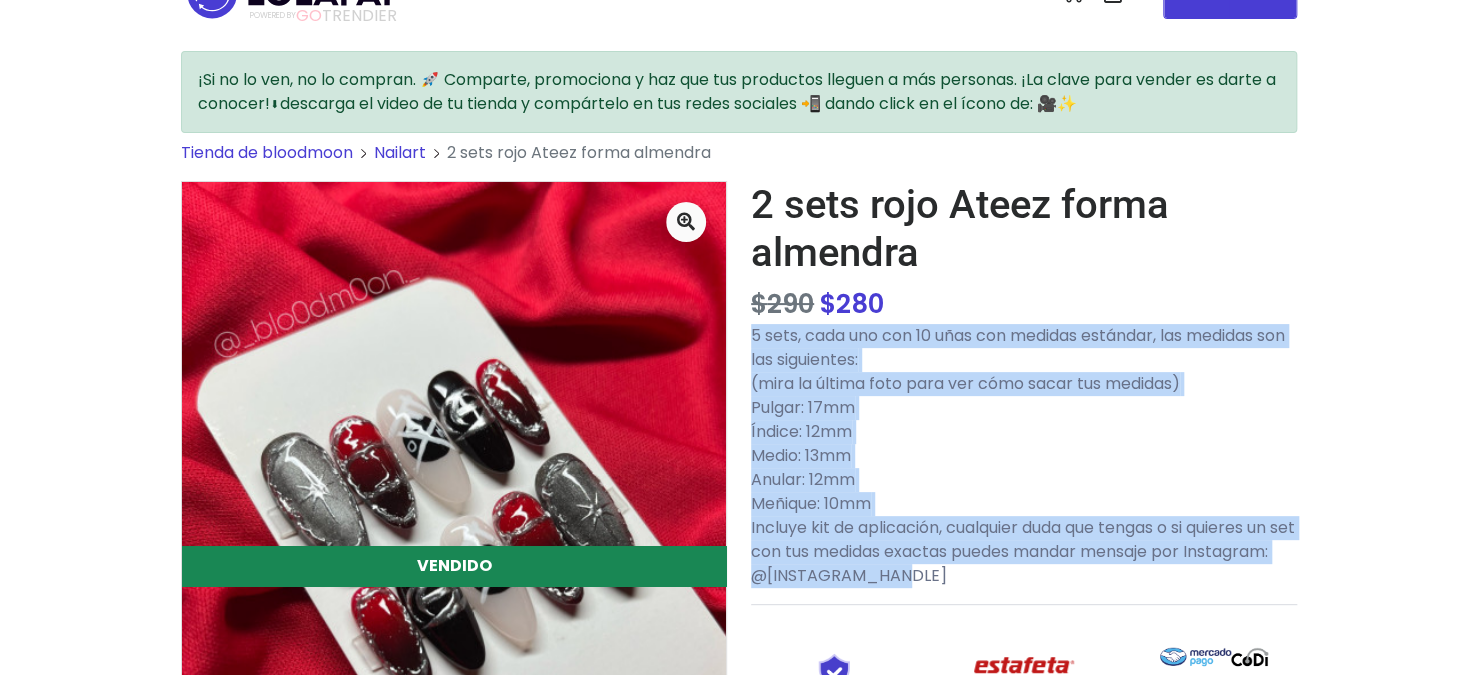copy on "5 sets, cada uno con 10 uñas con medidas estándar, las medidas son las siguientes: (mira la última foto para ver cómo sacar tus medidas) Pulgar: [MEASUREMENT] Índice: [MEASUREMENT] Medio: [MEASUREMENT] Anular: [MEASUREMENT] Meñique: [MEASUREMENT] Incluye kit de aplicación, cualquier duda que tengas o si quieres un set con tus medidas exactas puedes mandar mensaje por Instagram: @[INSTAGRAM_HANDLE]" 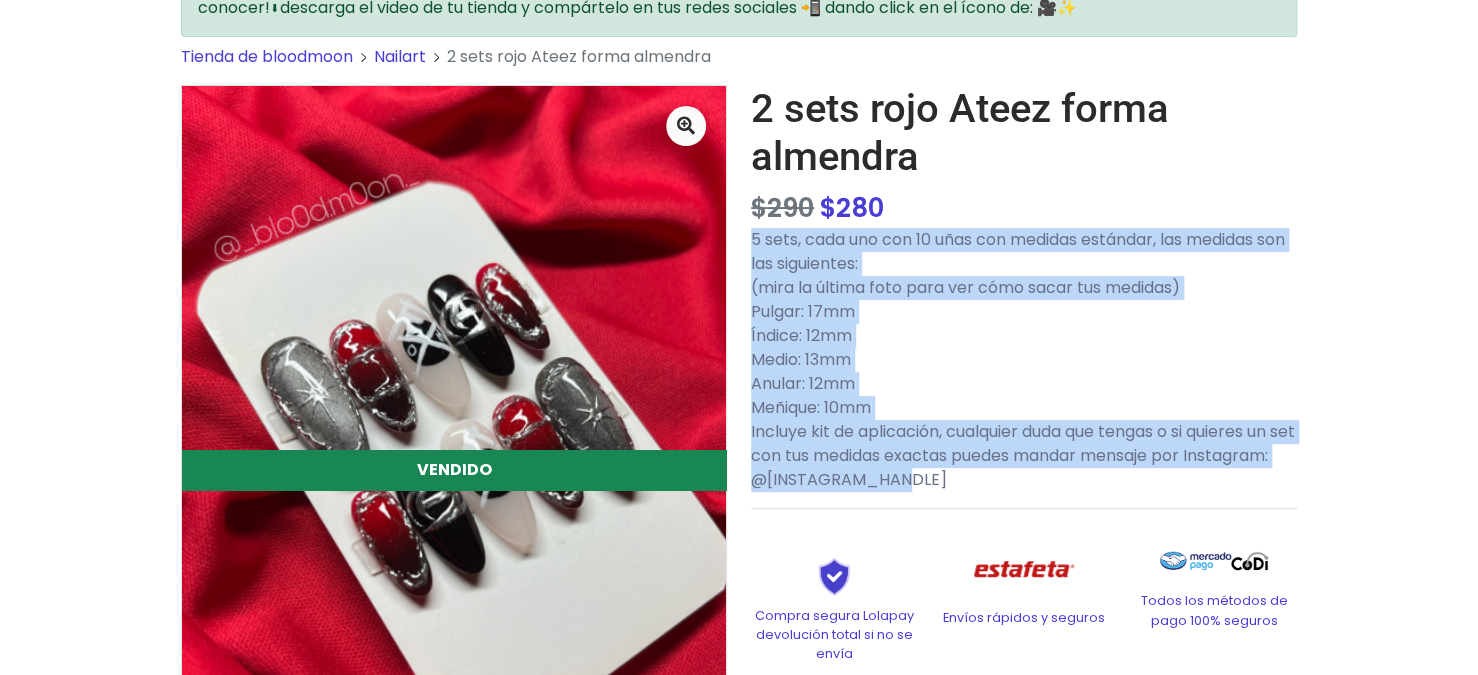 scroll, scrollTop: 0, scrollLeft: 0, axis: both 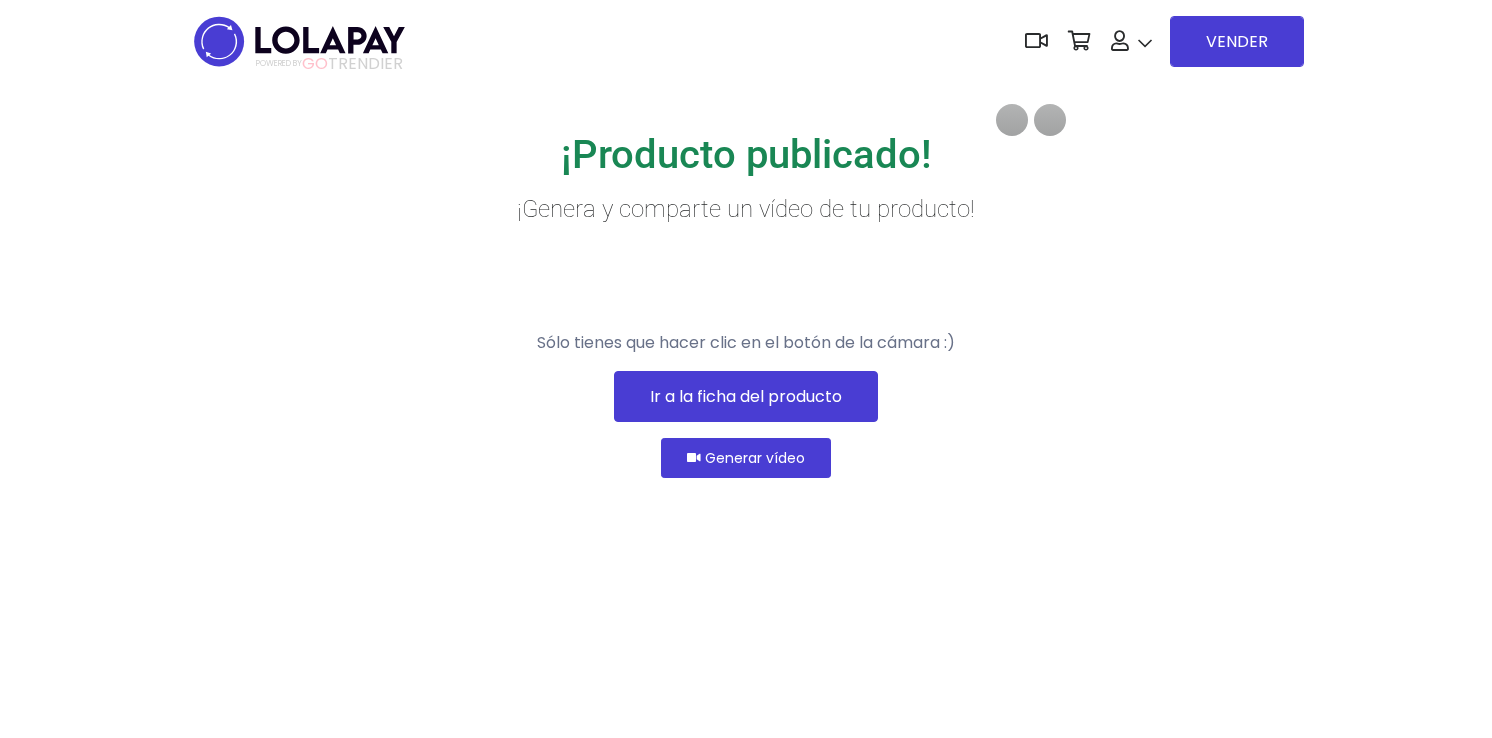 click on "Ir a la ficha del producto" at bounding box center [746, 396] 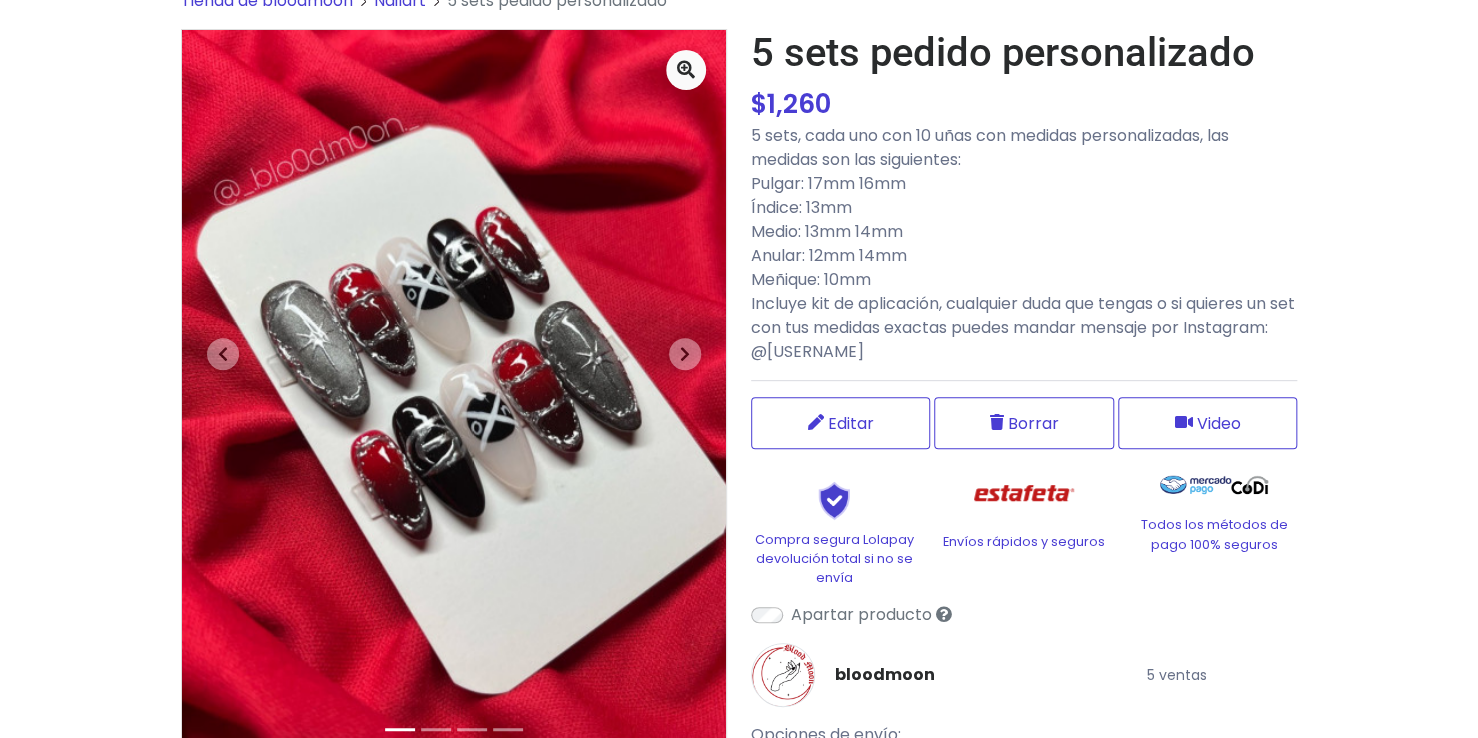 scroll, scrollTop: 204, scrollLeft: 0, axis: vertical 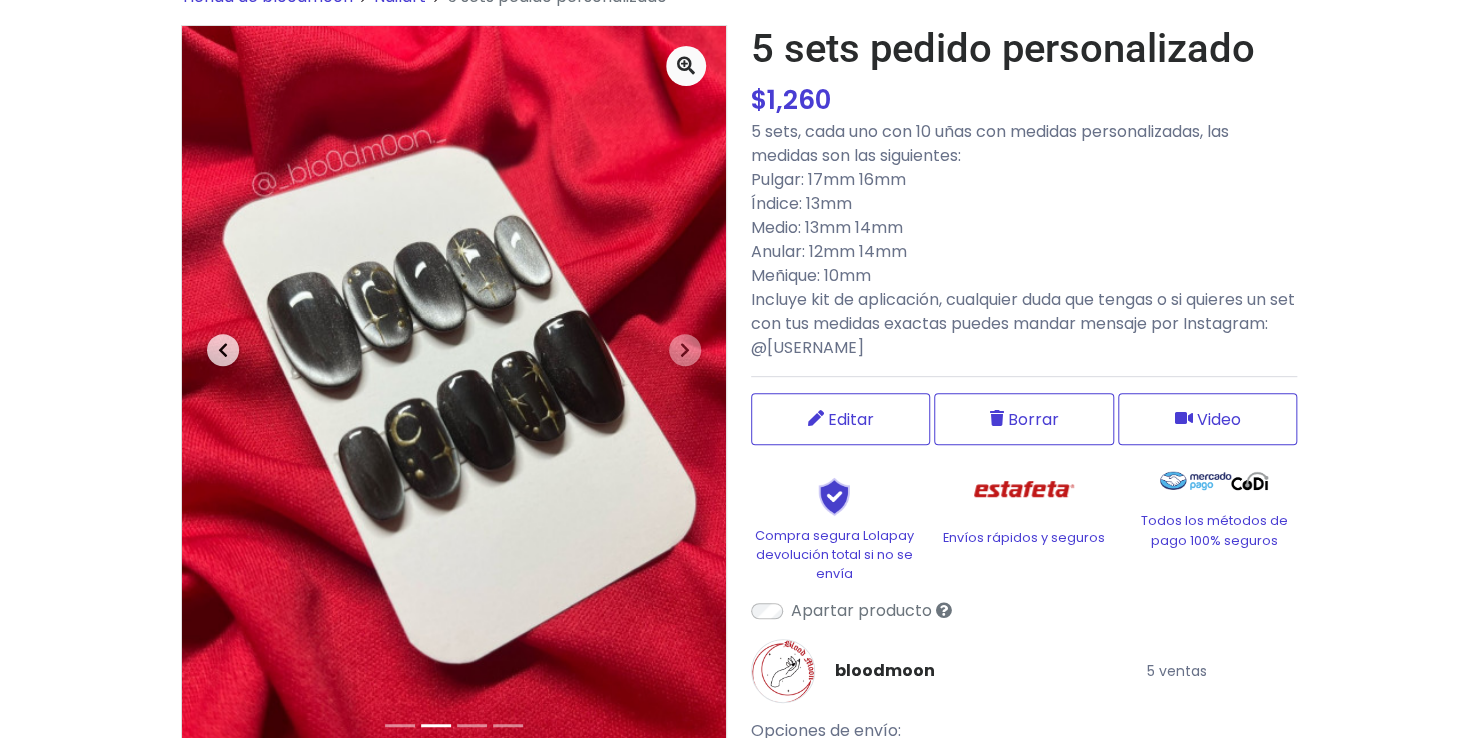 click at bounding box center [223, 350] 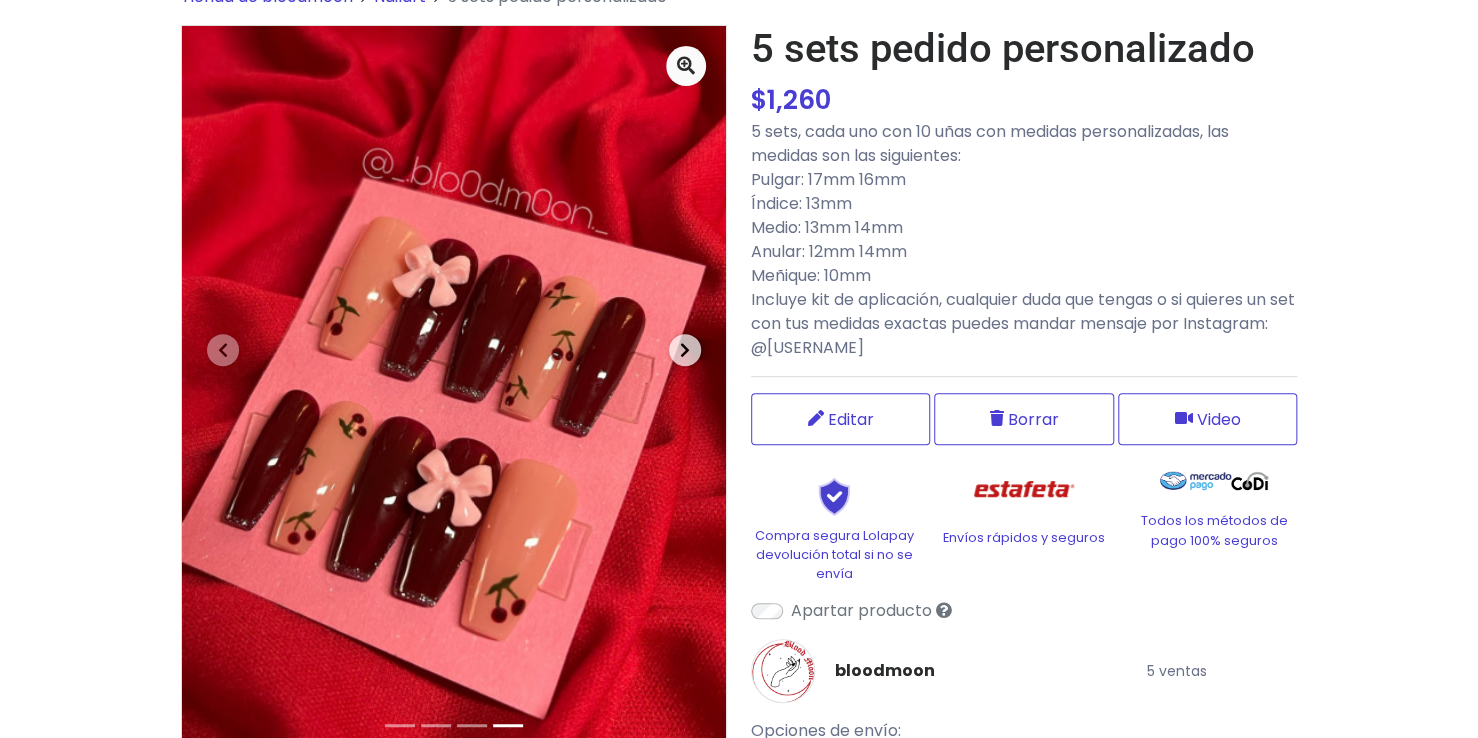 click at bounding box center [685, 350] 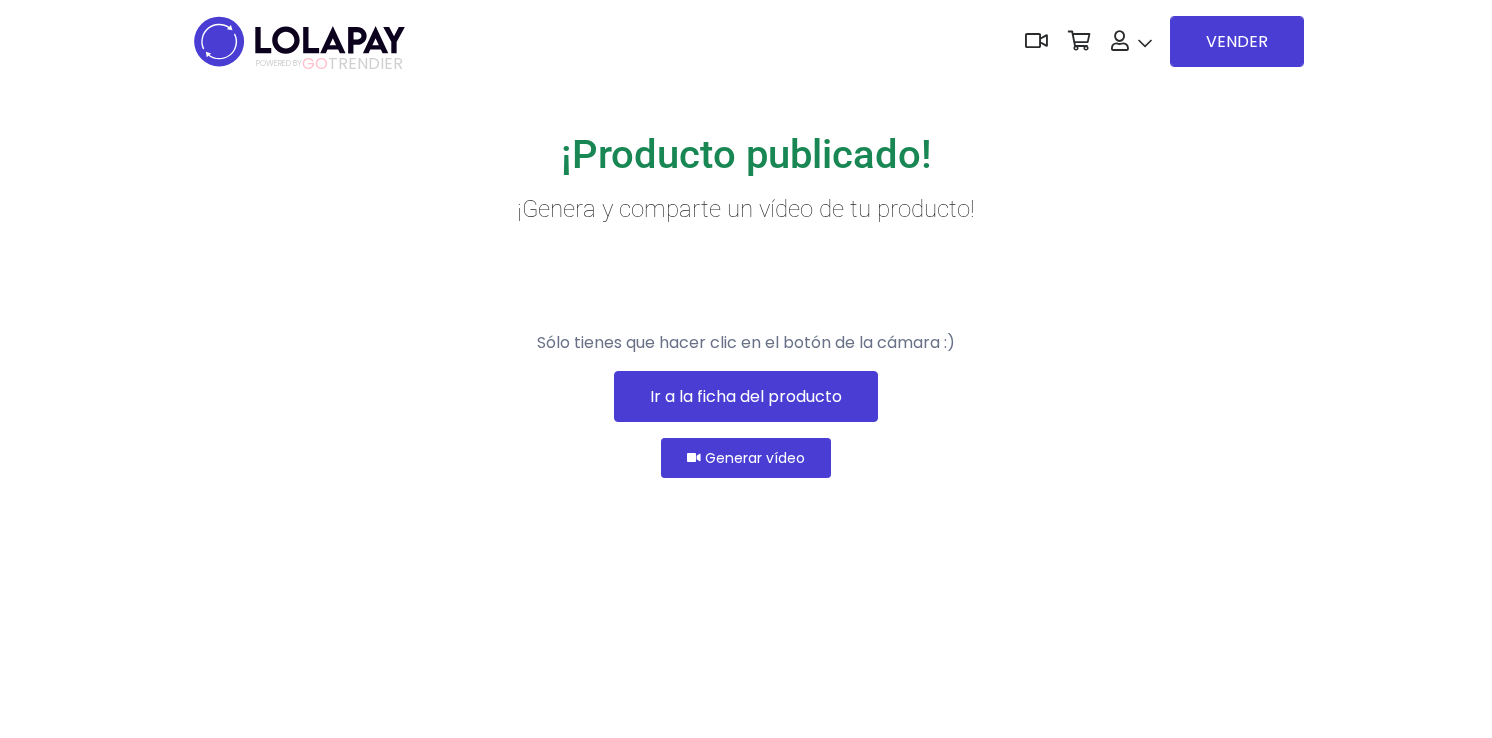 scroll, scrollTop: 0, scrollLeft: 0, axis: both 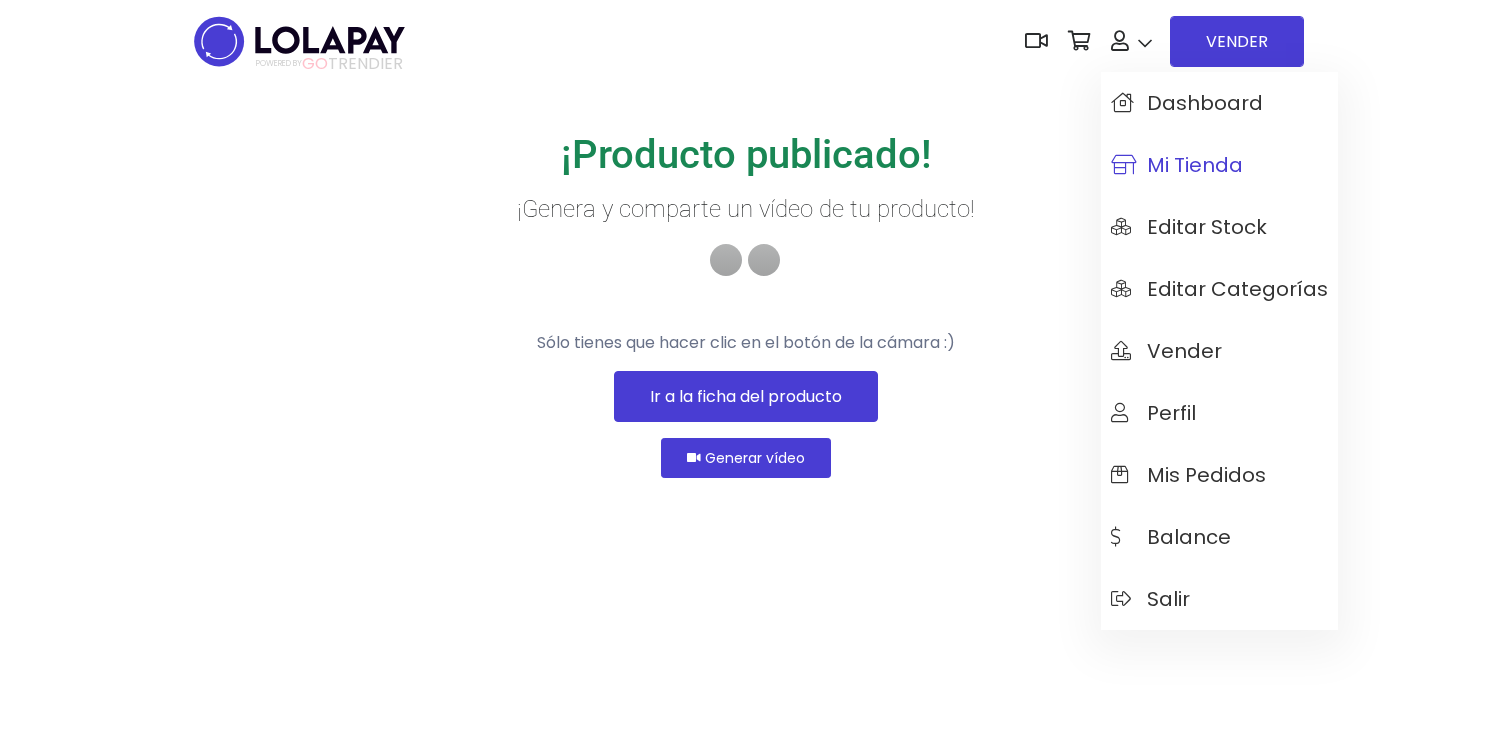 click on "Mi tienda" at bounding box center [1177, 165] 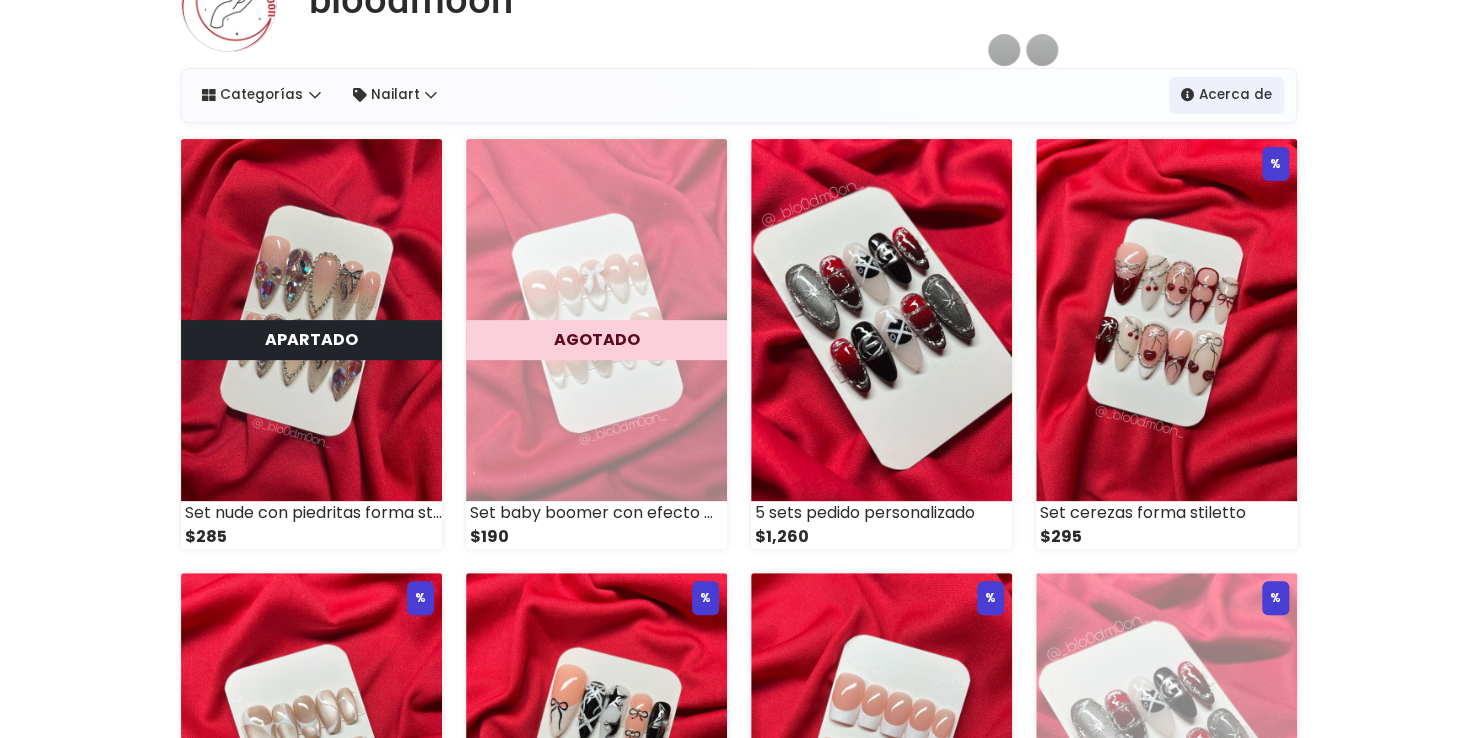 scroll, scrollTop: 0, scrollLeft: 0, axis: both 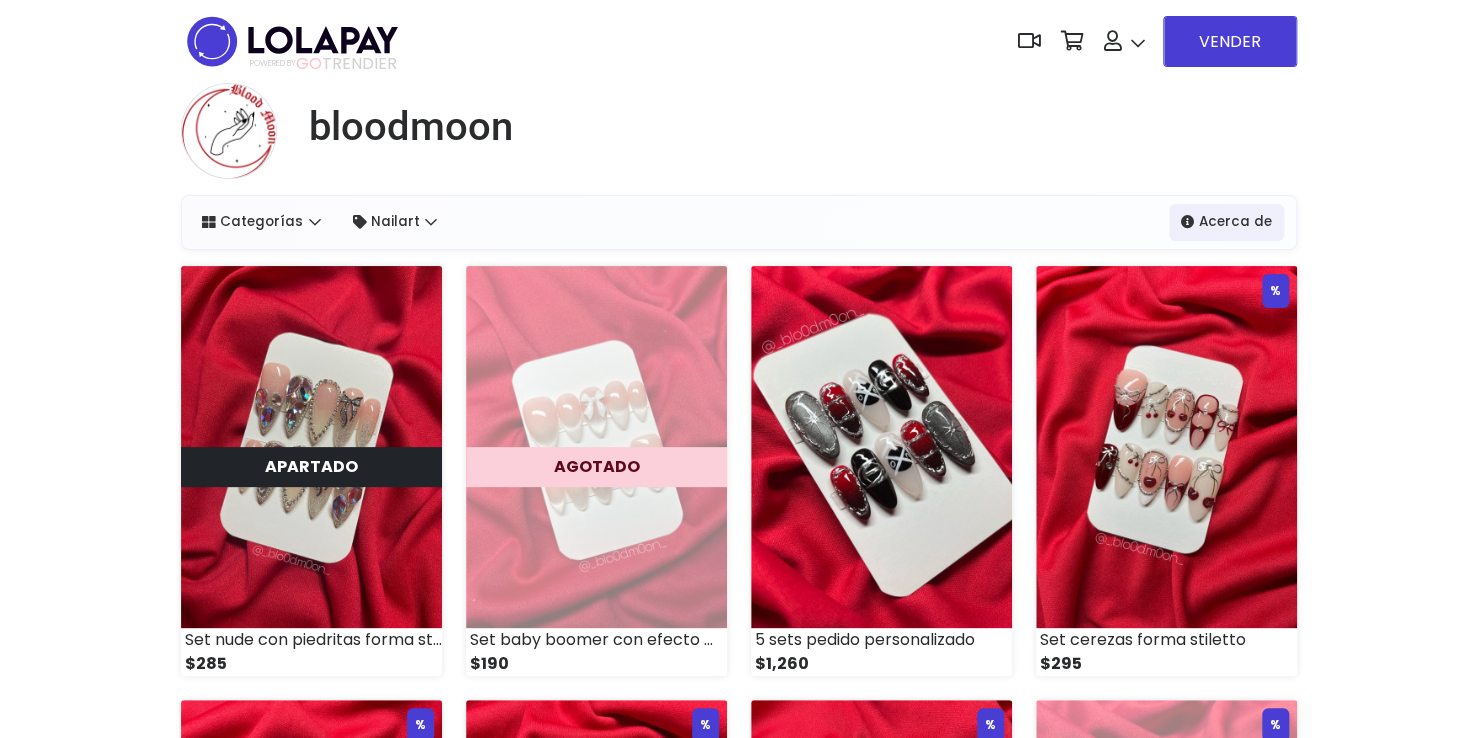 click on "bloodmoon" at bounding box center [739, 139] 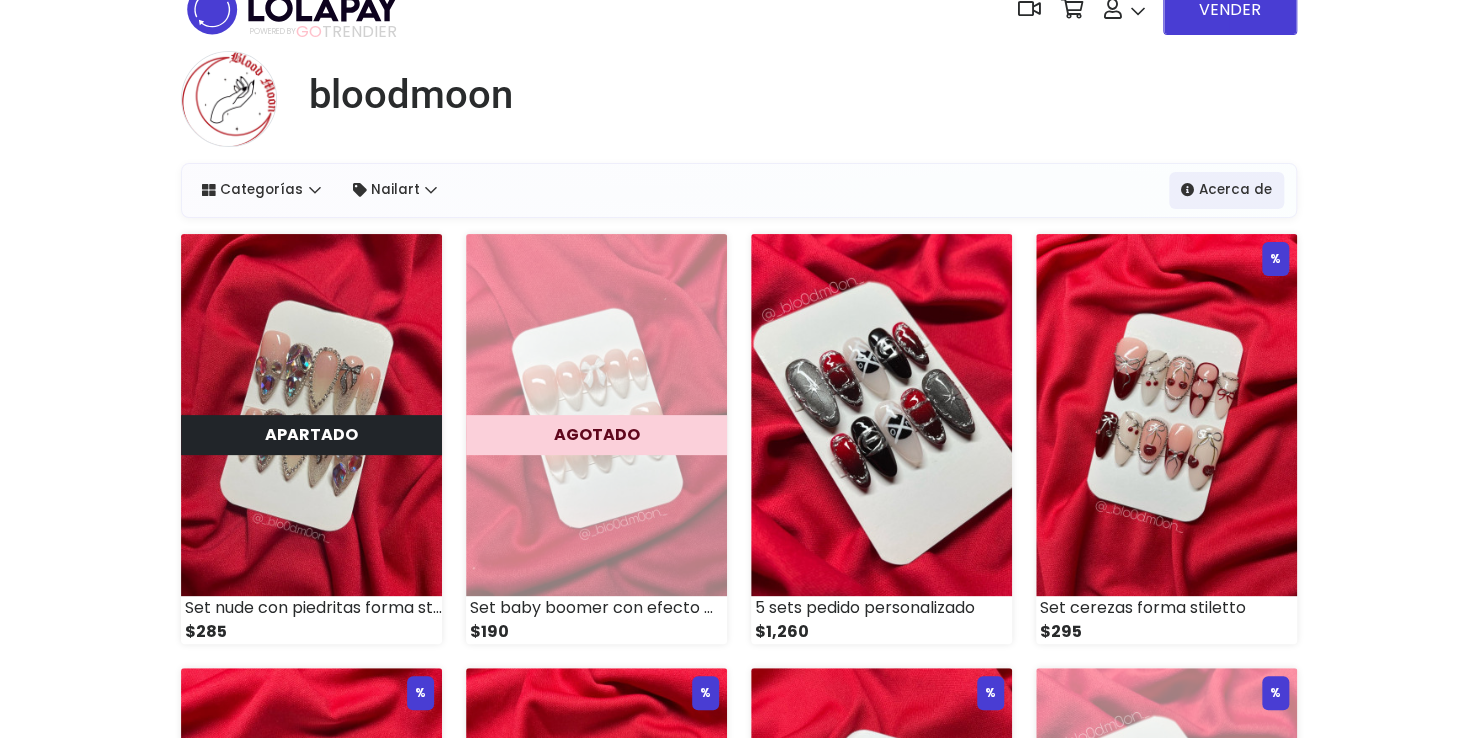 scroll, scrollTop: 0, scrollLeft: 0, axis: both 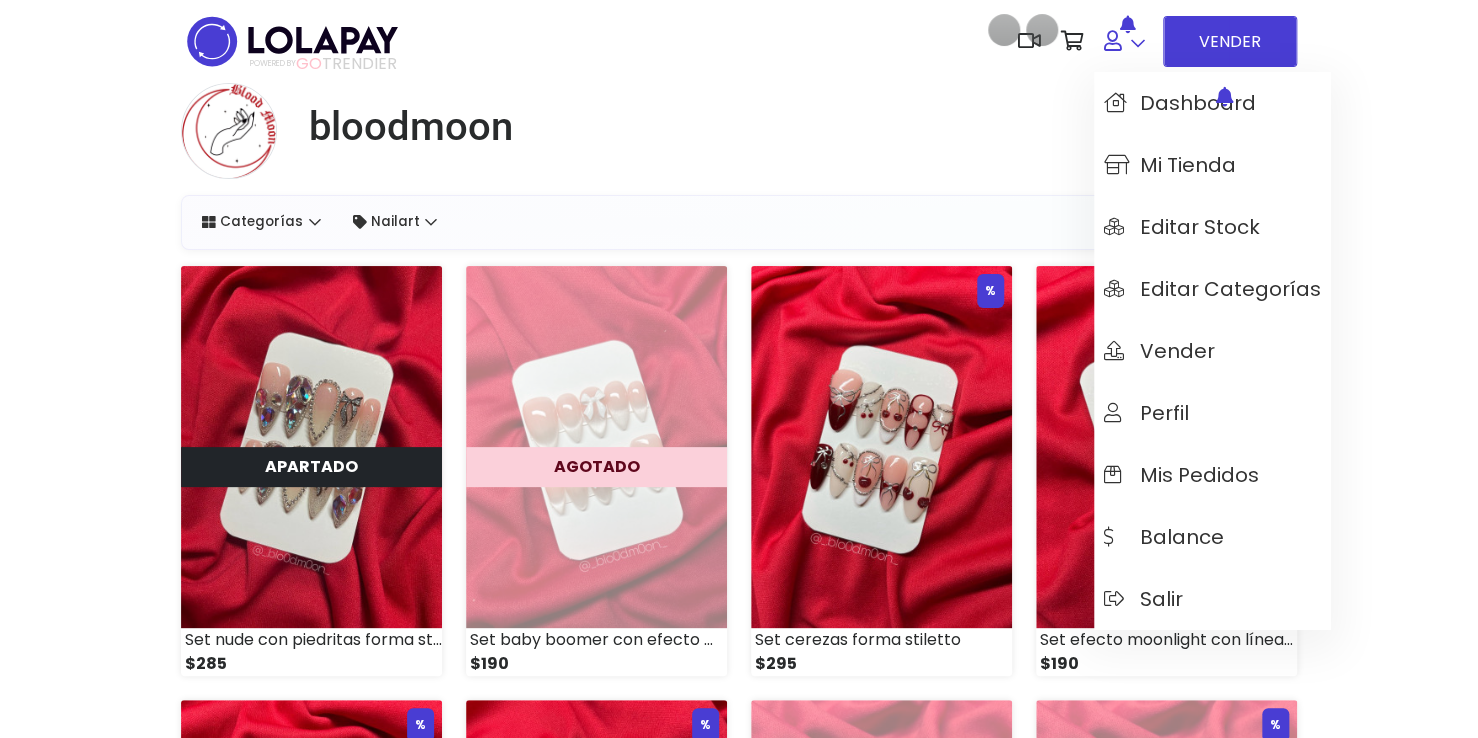 click at bounding box center [1124, 41] 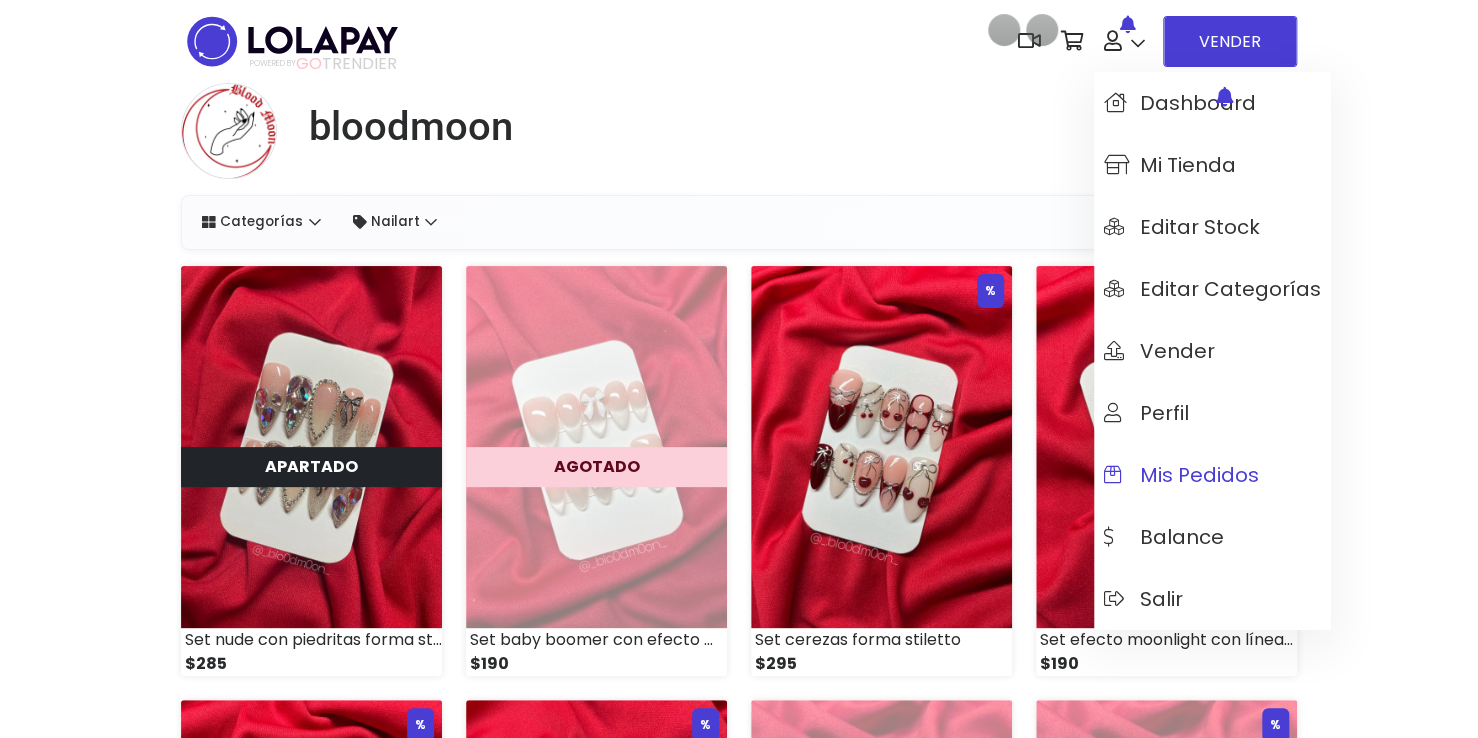 click on "Mis pedidos" at bounding box center [1181, 475] 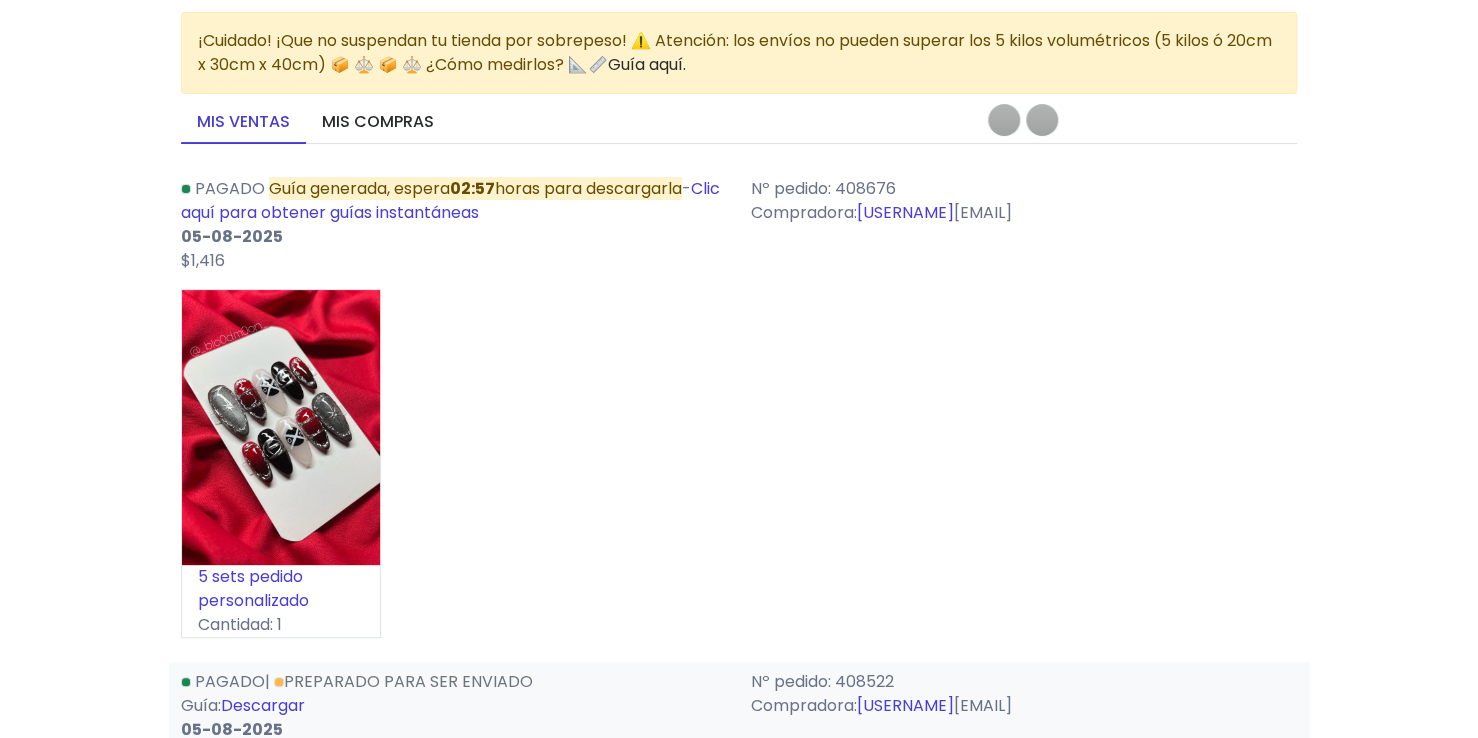 scroll, scrollTop: 96, scrollLeft: 0, axis: vertical 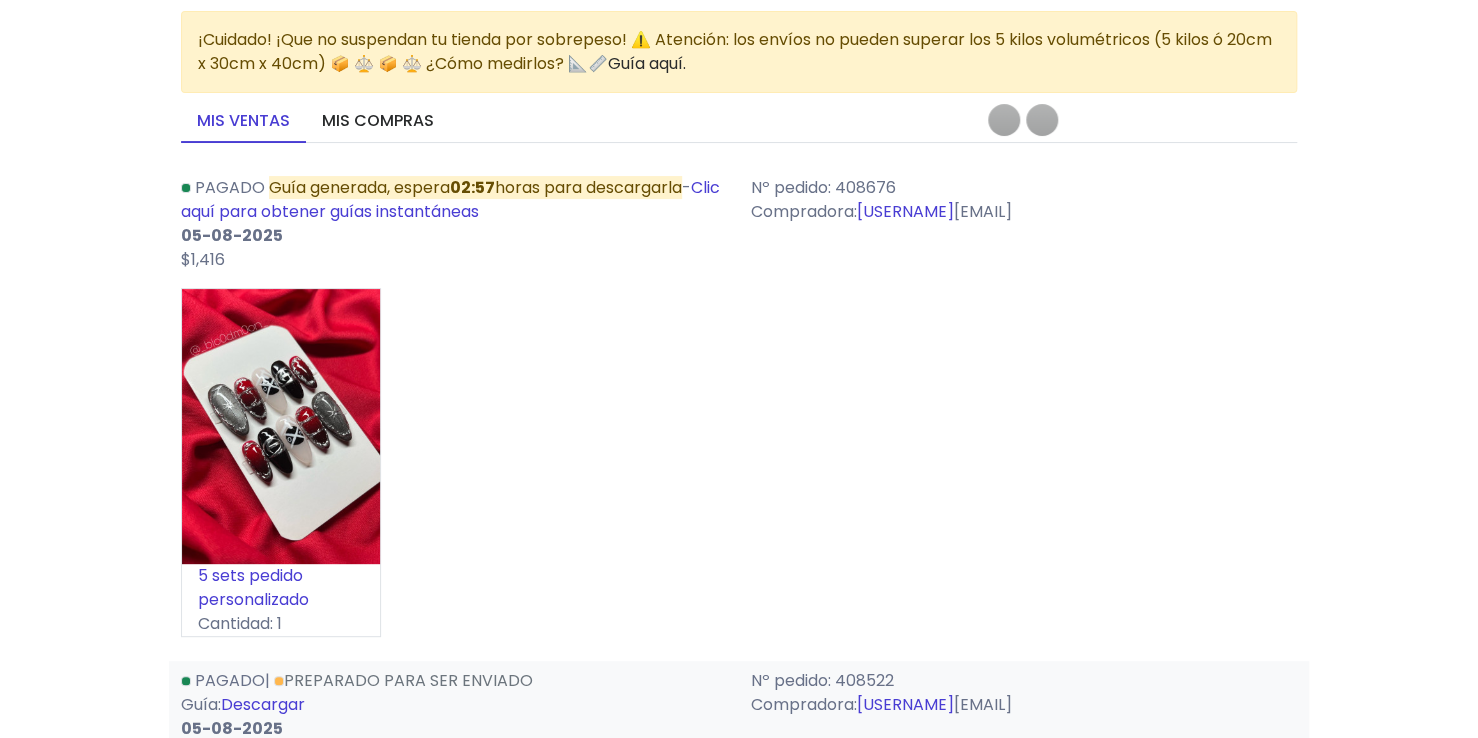 click on "¡Cuidado! ¡Que no suspendan tu tienda por sobrepeso! ⚠️ Atención: los envíos no pueden superar los 5 kilos volumétricos (5 kilos ó 20cm x 30cm x 40cm) 📦 ⚖️  📦 ⚖️  ¿Cómo medirlos? 📐📏  Guía aquí.
Convierte tu oferta para desbloquear esta acción
ACTUAL
Plan gratuito
5 ventas sin costo al mes" at bounding box center (739, 1733) 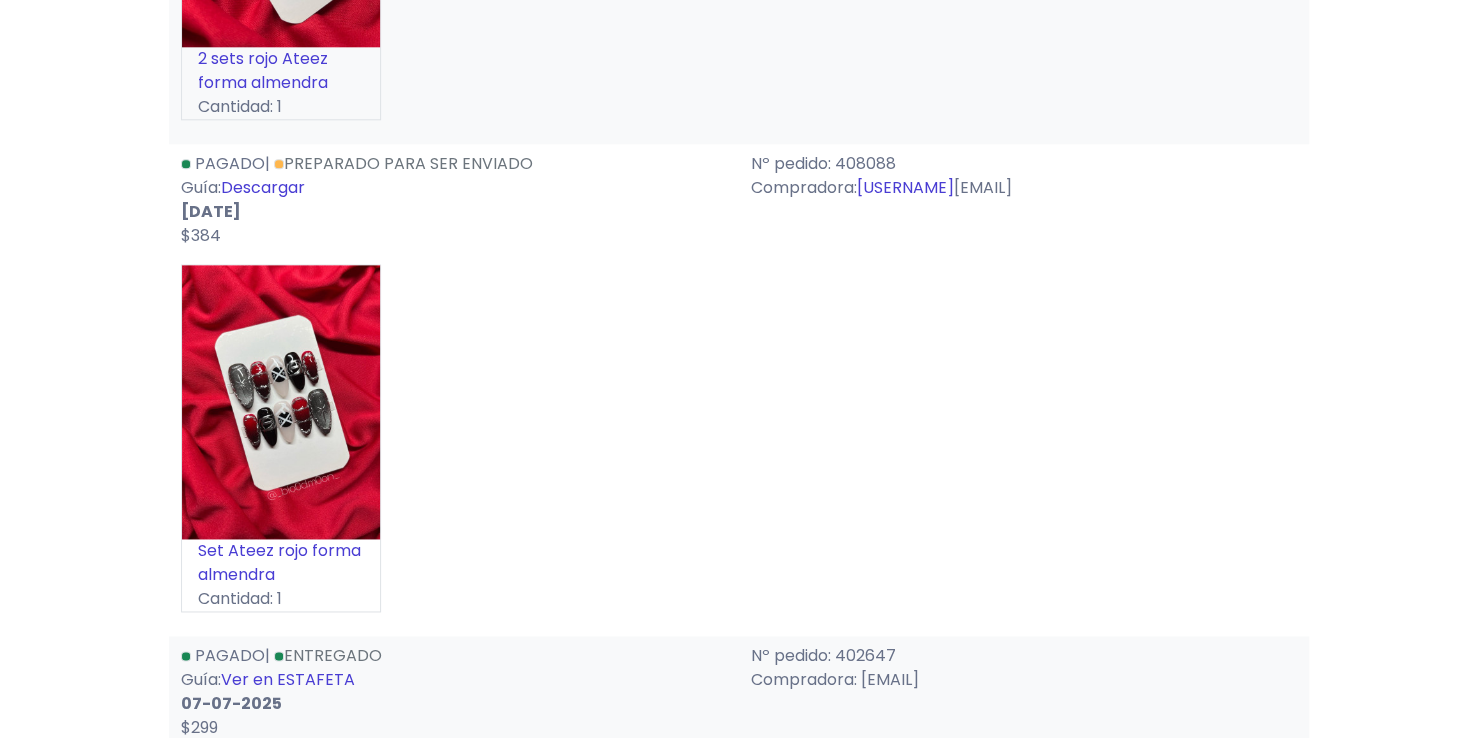 scroll, scrollTop: 1107, scrollLeft: 0, axis: vertical 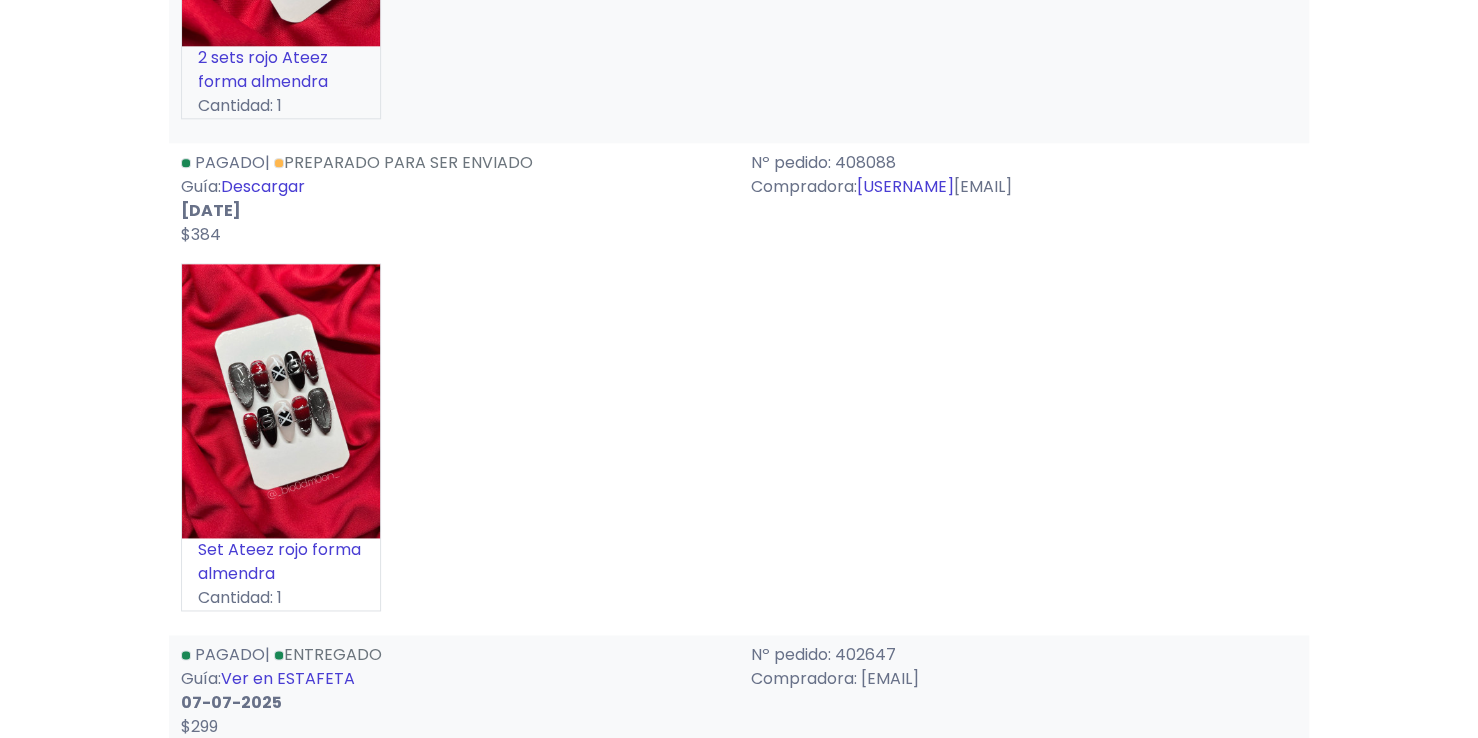 click on "Set Ateez rojo forma almendra
Cantidad: 1" at bounding box center (739, 445) 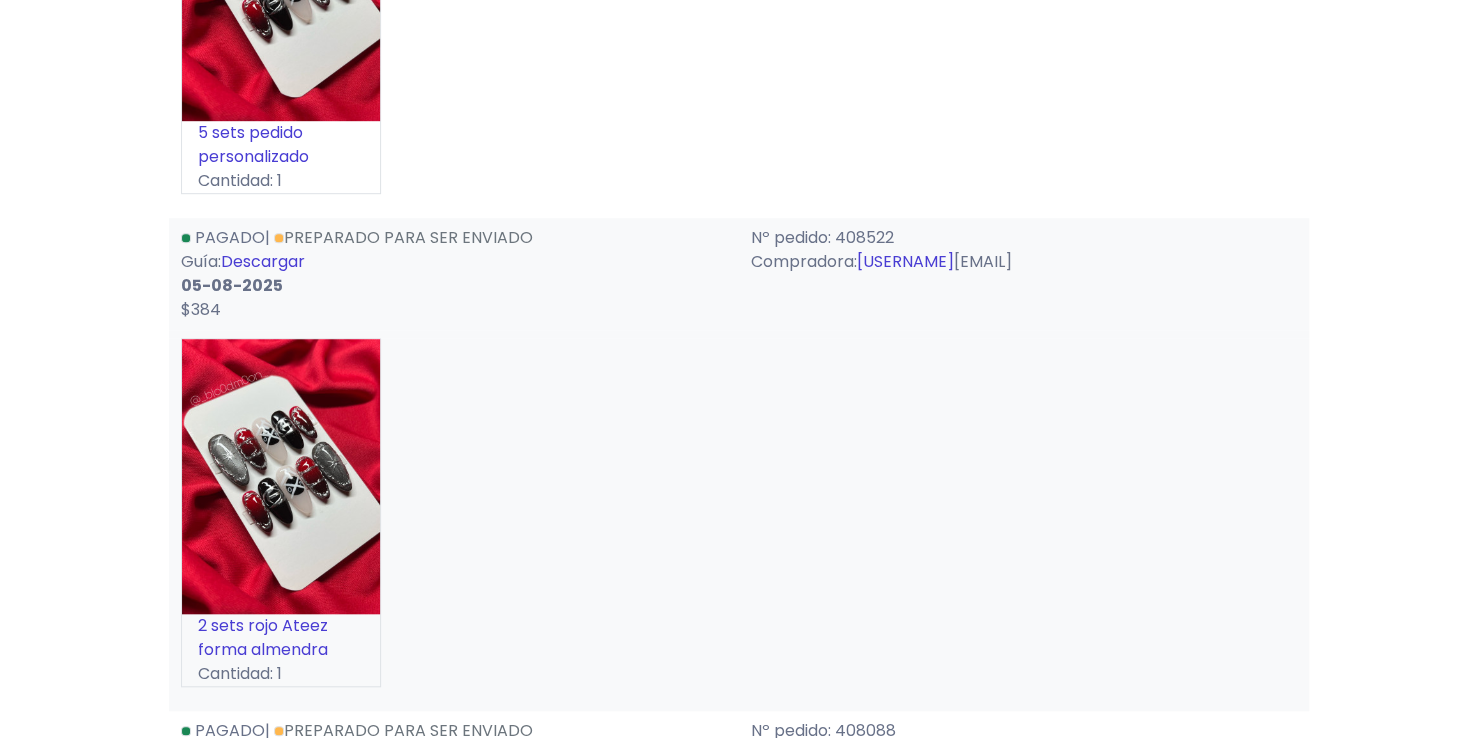 scroll, scrollTop: 536, scrollLeft: 0, axis: vertical 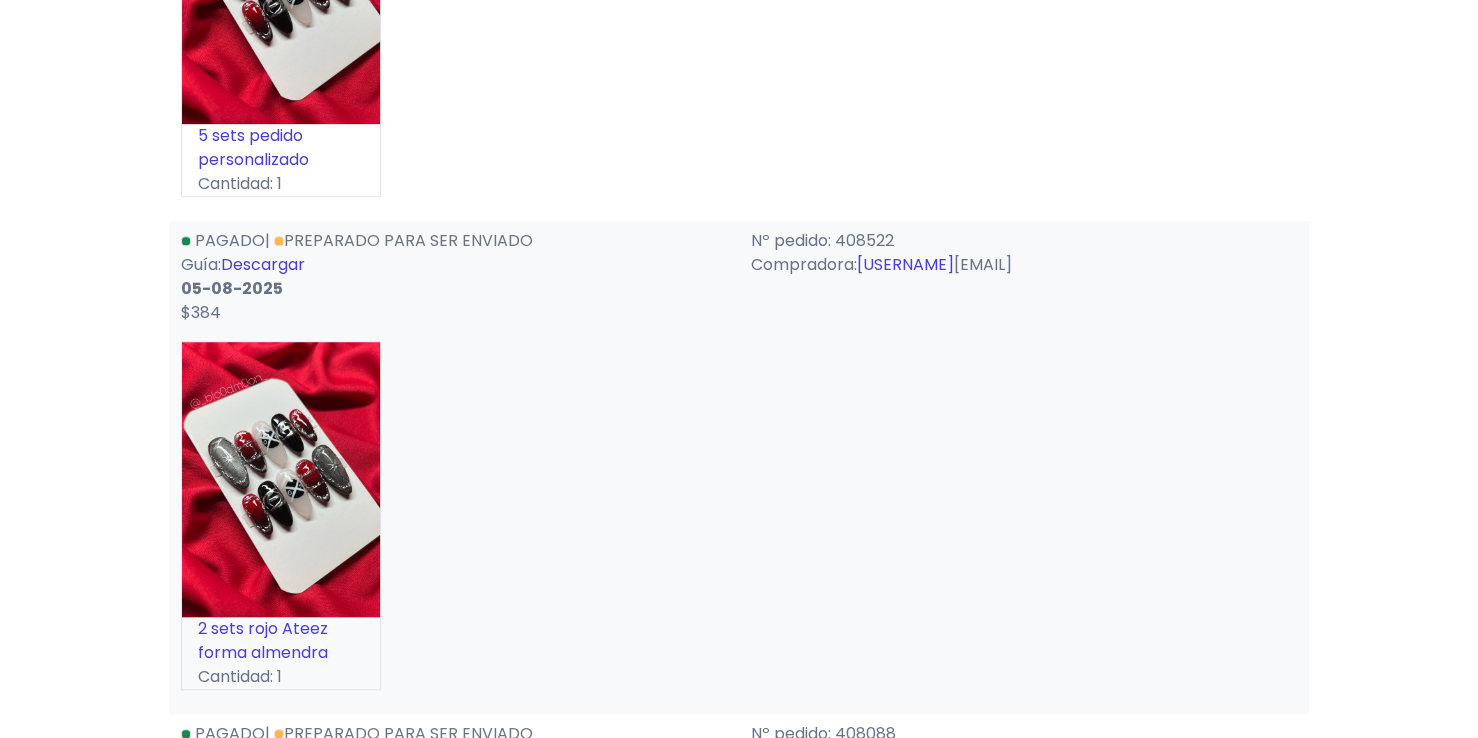 click on "Descargar" at bounding box center (263, 264) 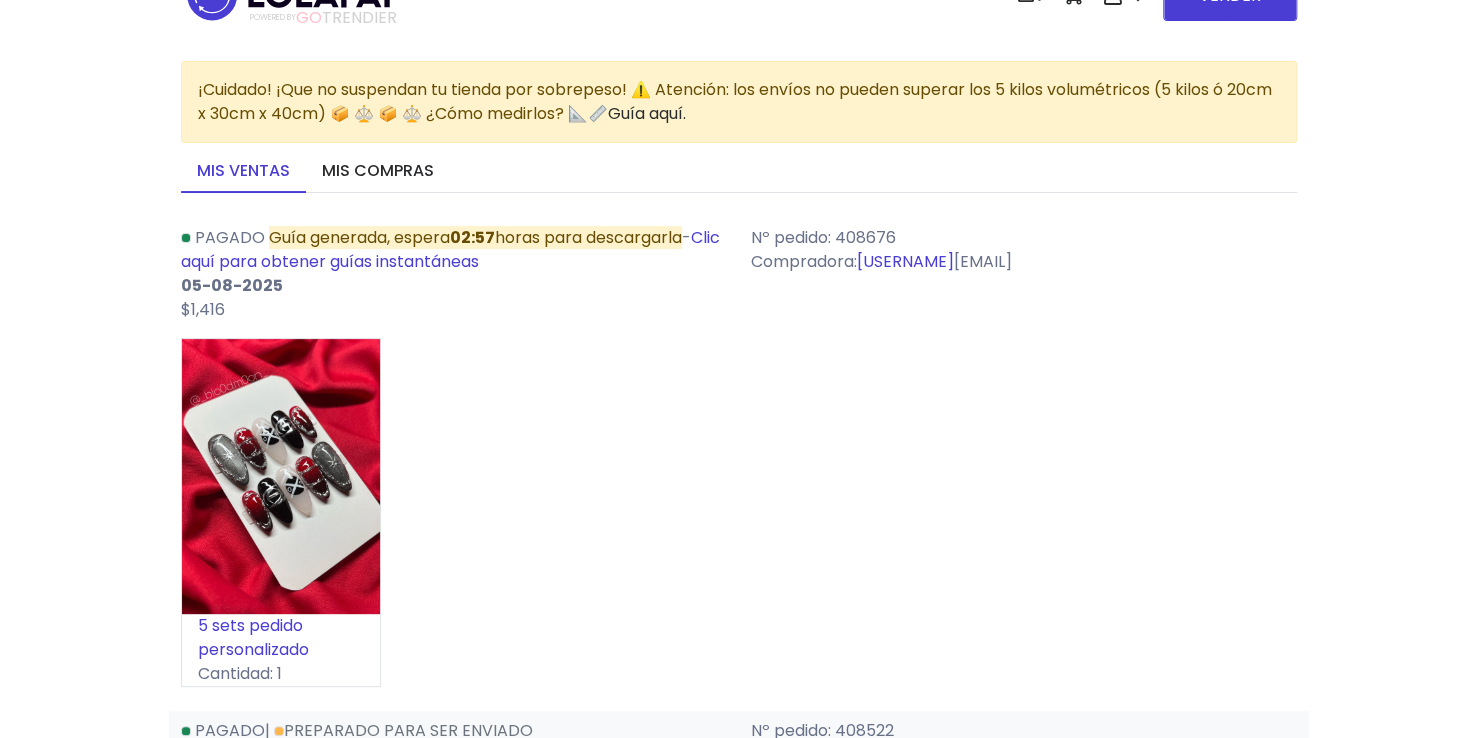 scroll, scrollTop: 44, scrollLeft: 0, axis: vertical 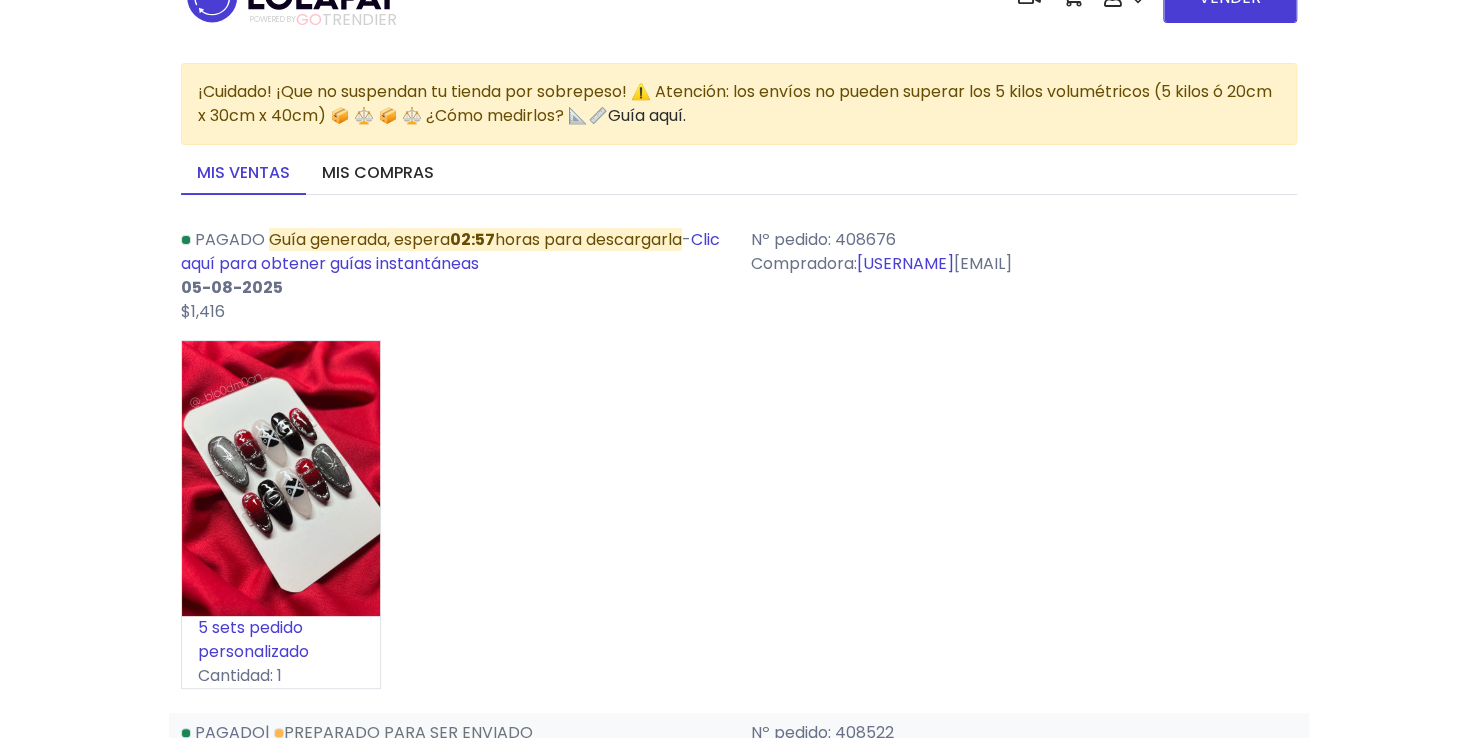 click on "5 sets pedido personalizado" at bounding box center [253, 639] 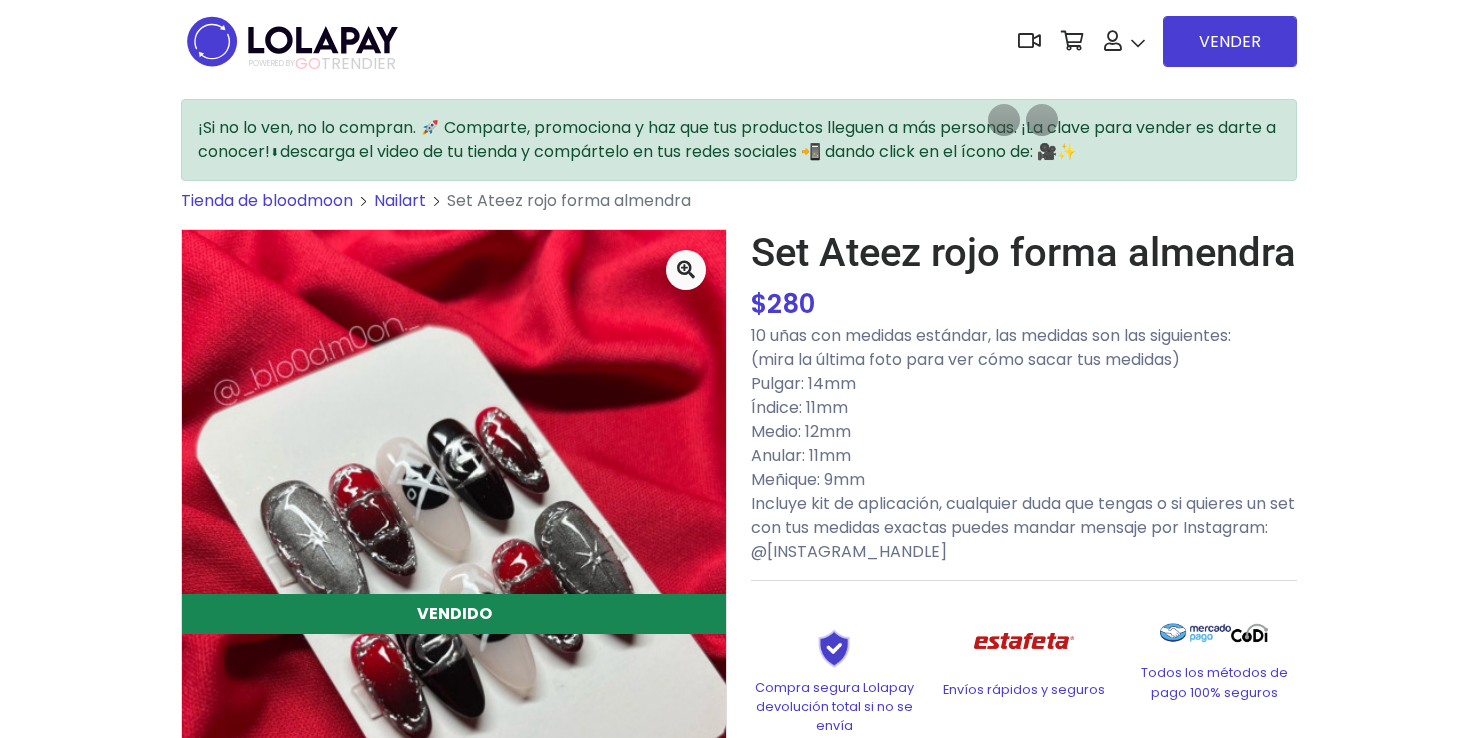 scroll, scrollTop: 0, scrollLeft: 0, axis: both 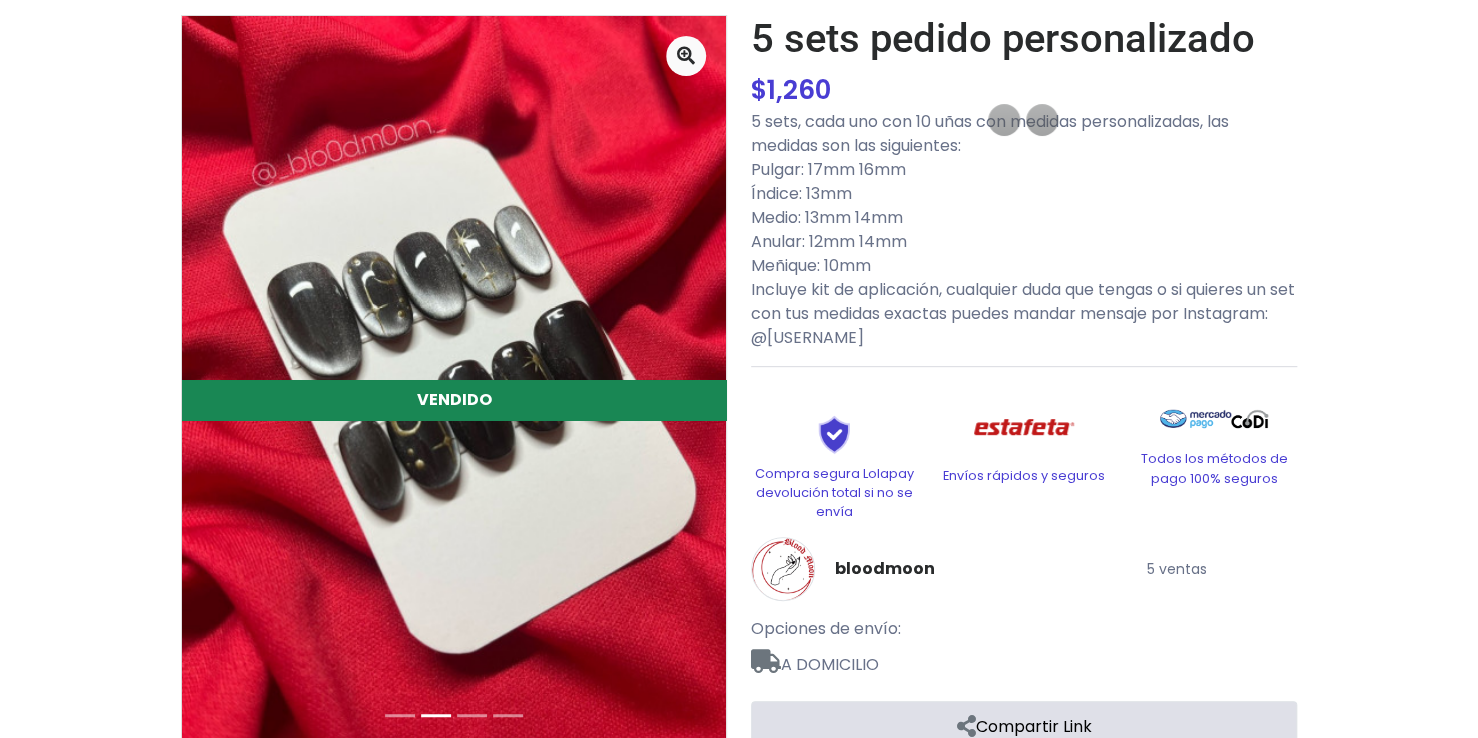 click at bounding box center (472, 715) 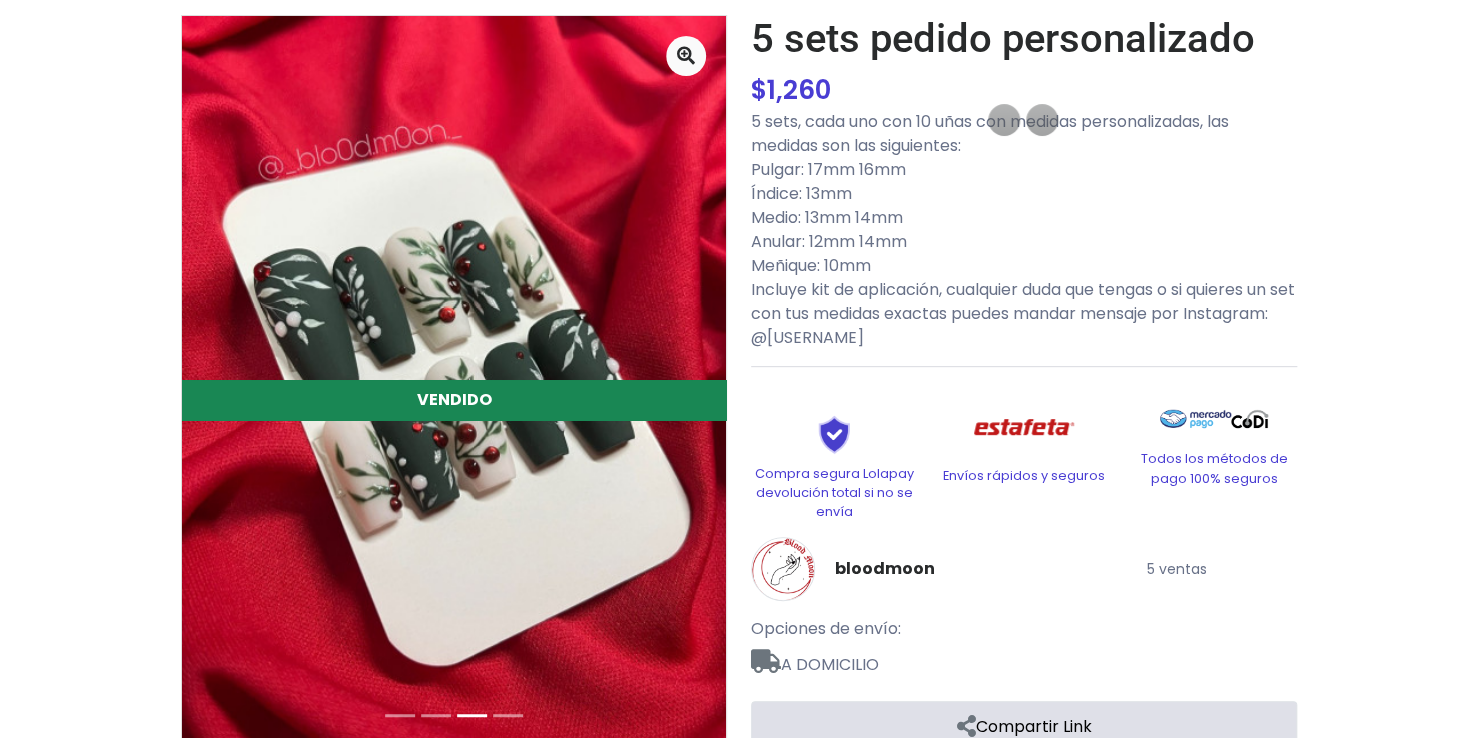 click at bounding box center [508, 715] 